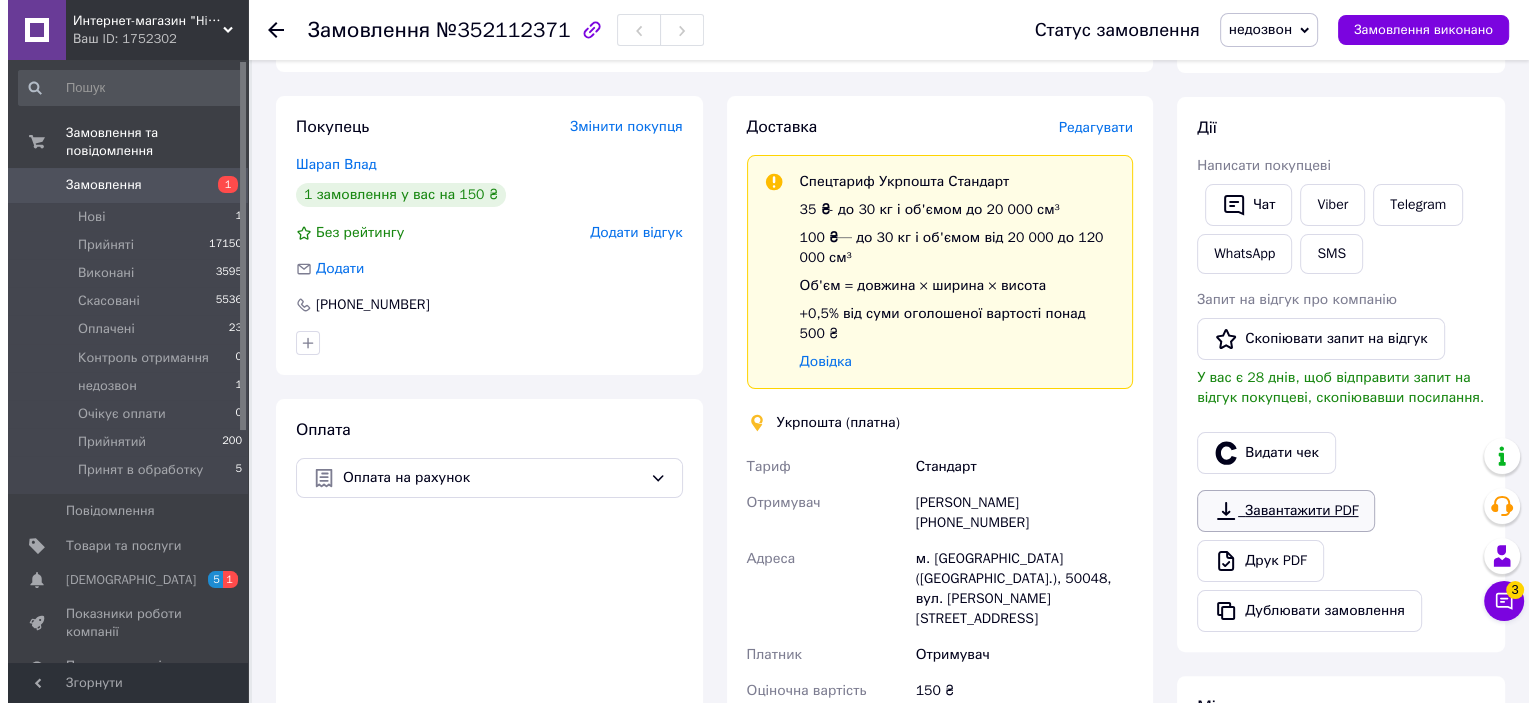 scroll, scrollTop: 411, scrollLeft: 0, axis: vertical 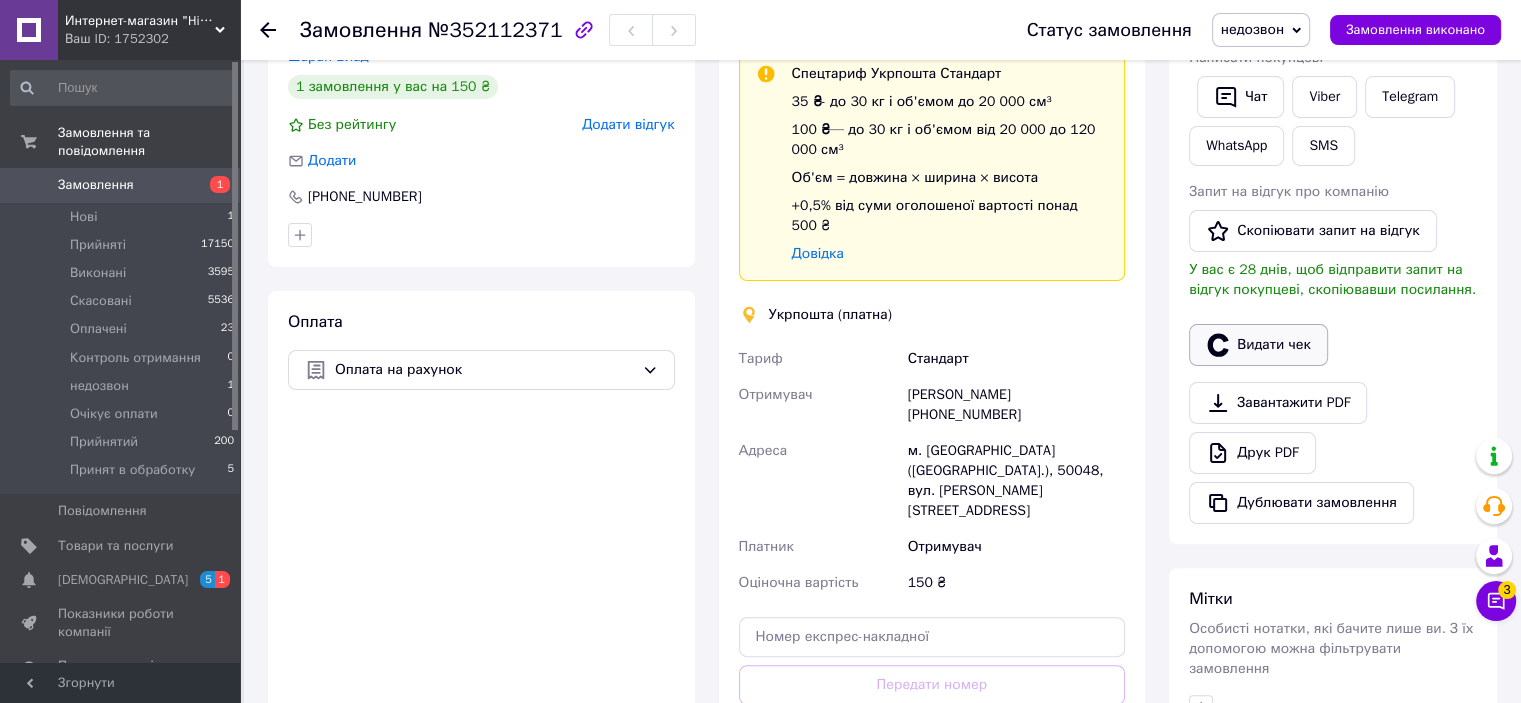 click on "Видати чек" at bounding box center [1258, 345] 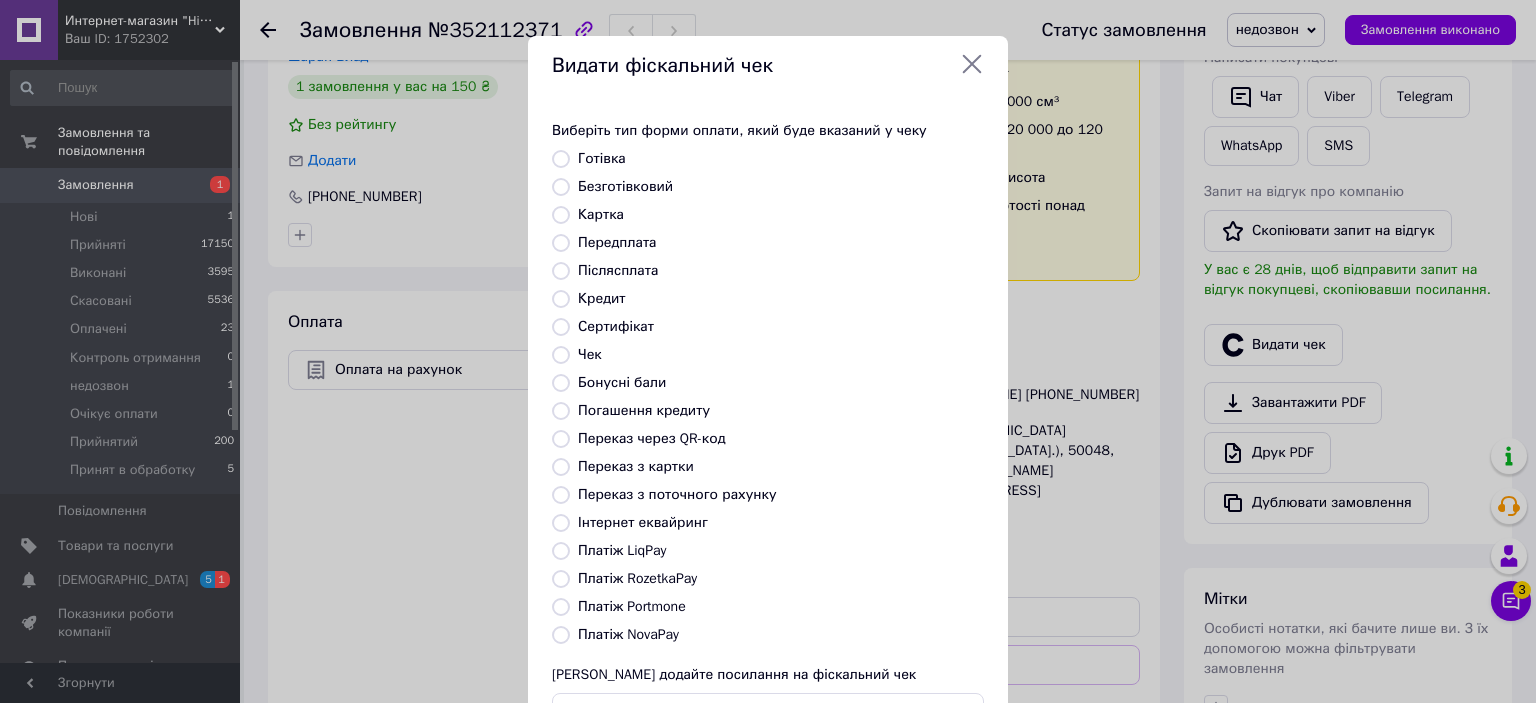 click on "Безготівковий" at bounding box center [625, 186] 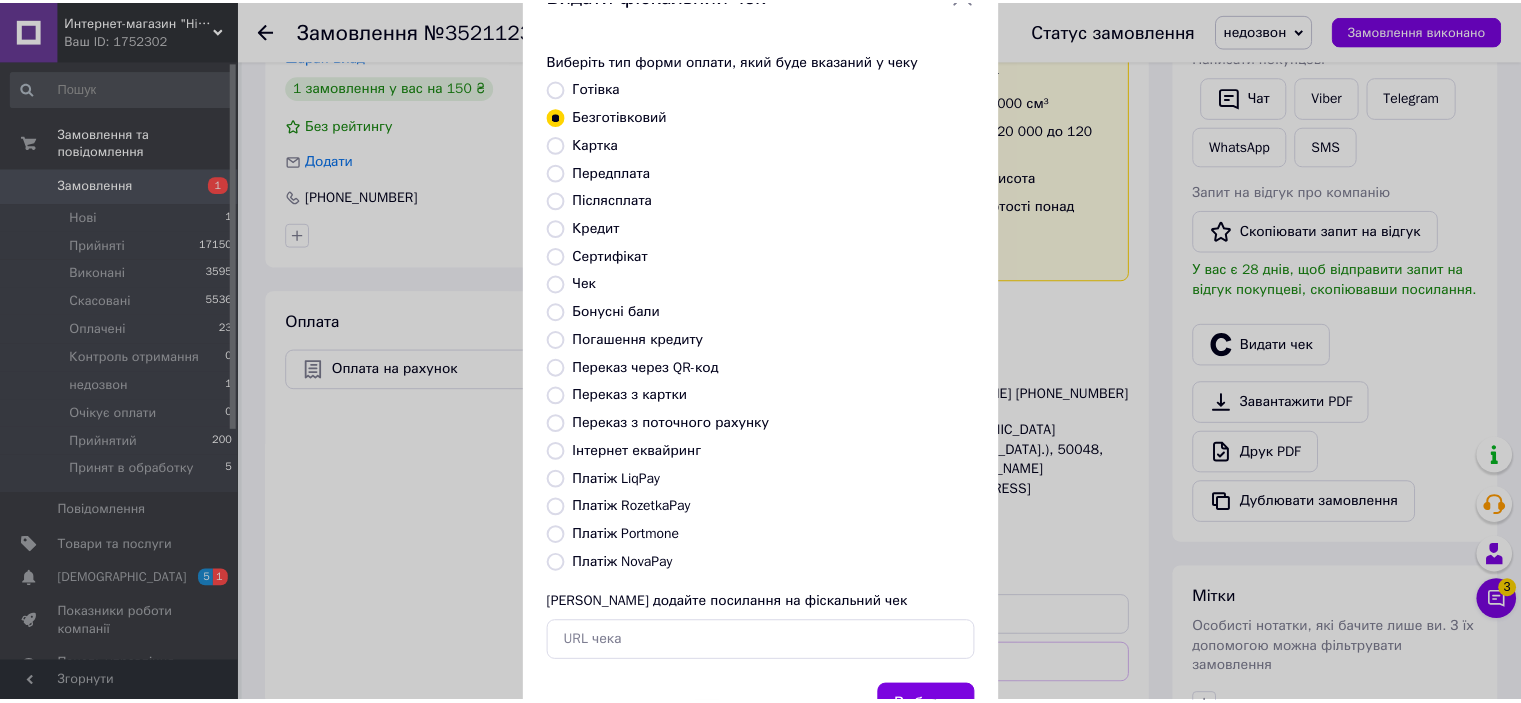 scroll, scrollTop: 155, scrollLeft: 0, axis: vertical 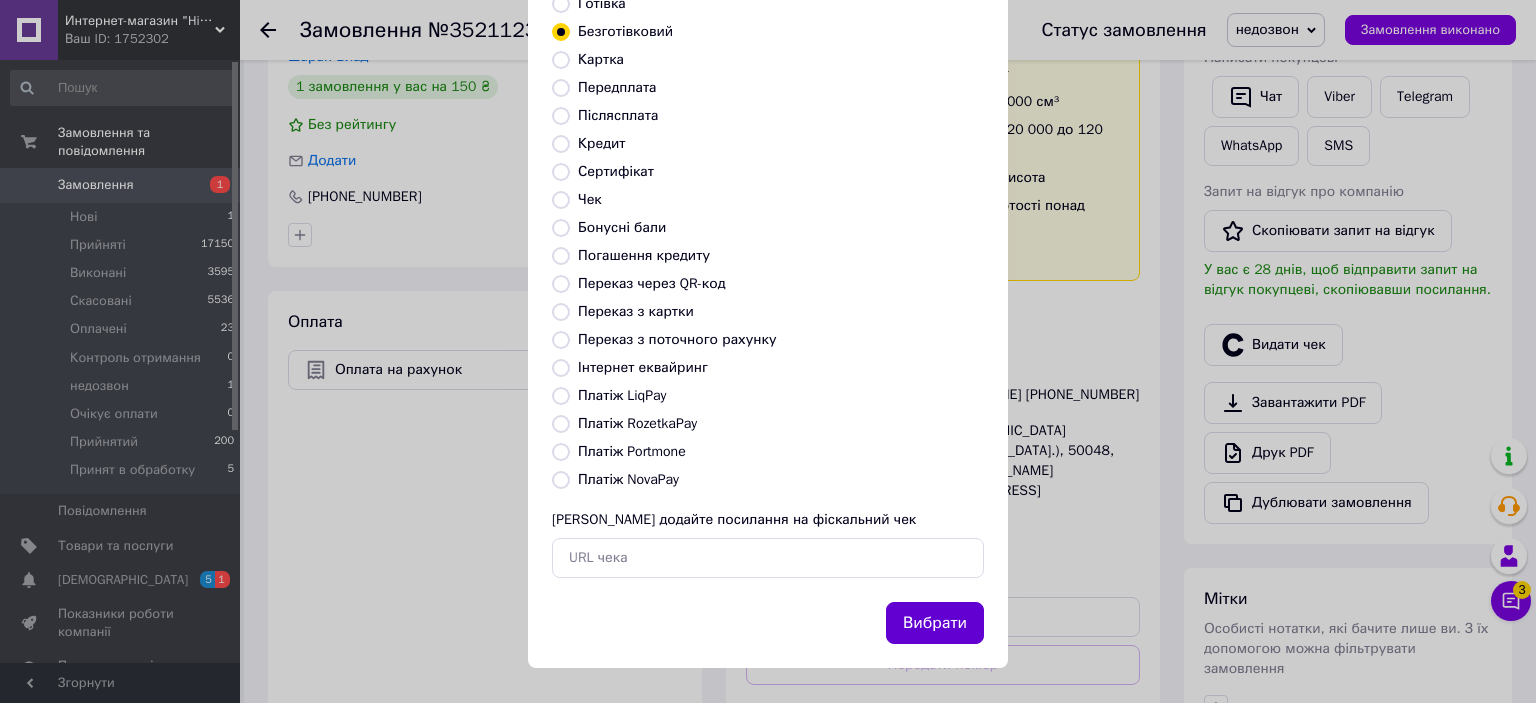 click on "Вибрати" at bounding box center (935, 623) 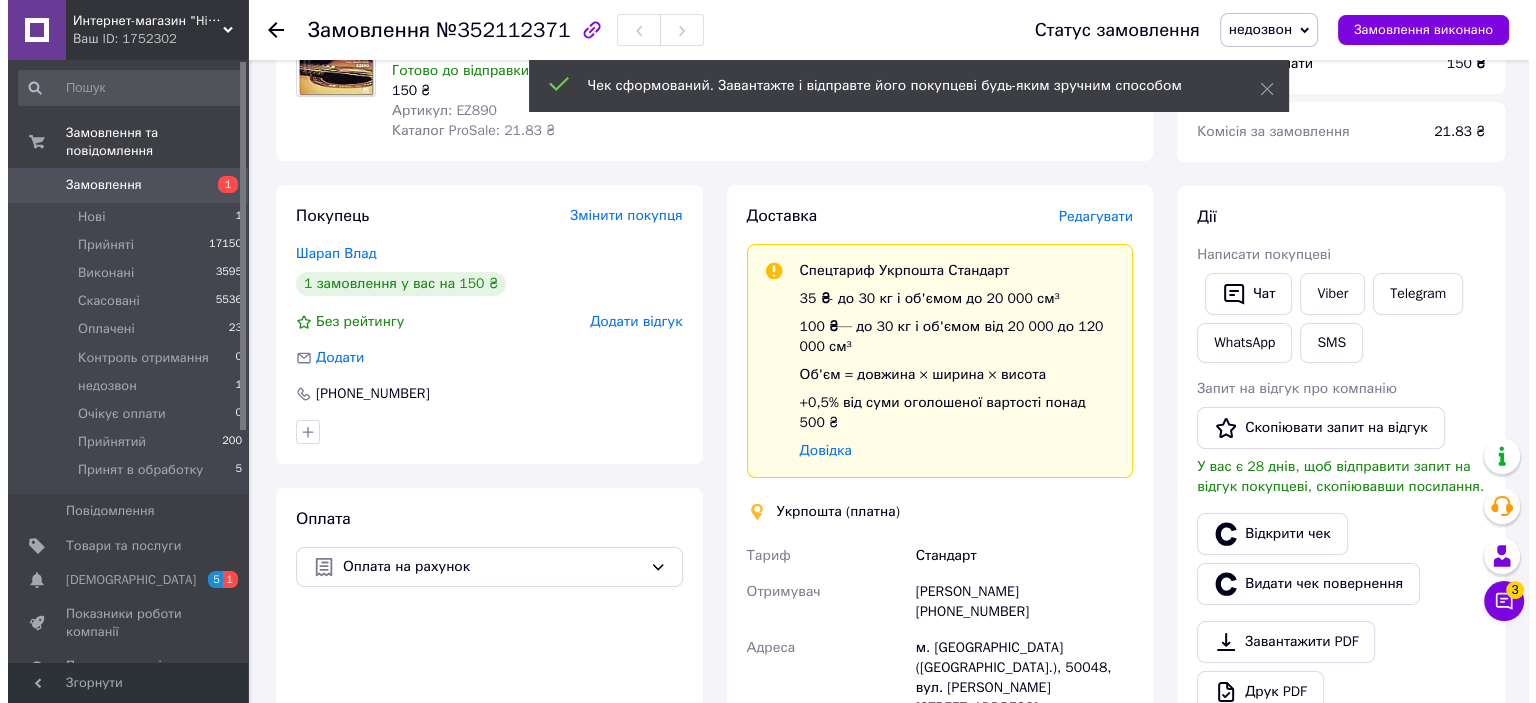 scroll, scrollTop: 211, scrollLeft: 0, axis: vertical 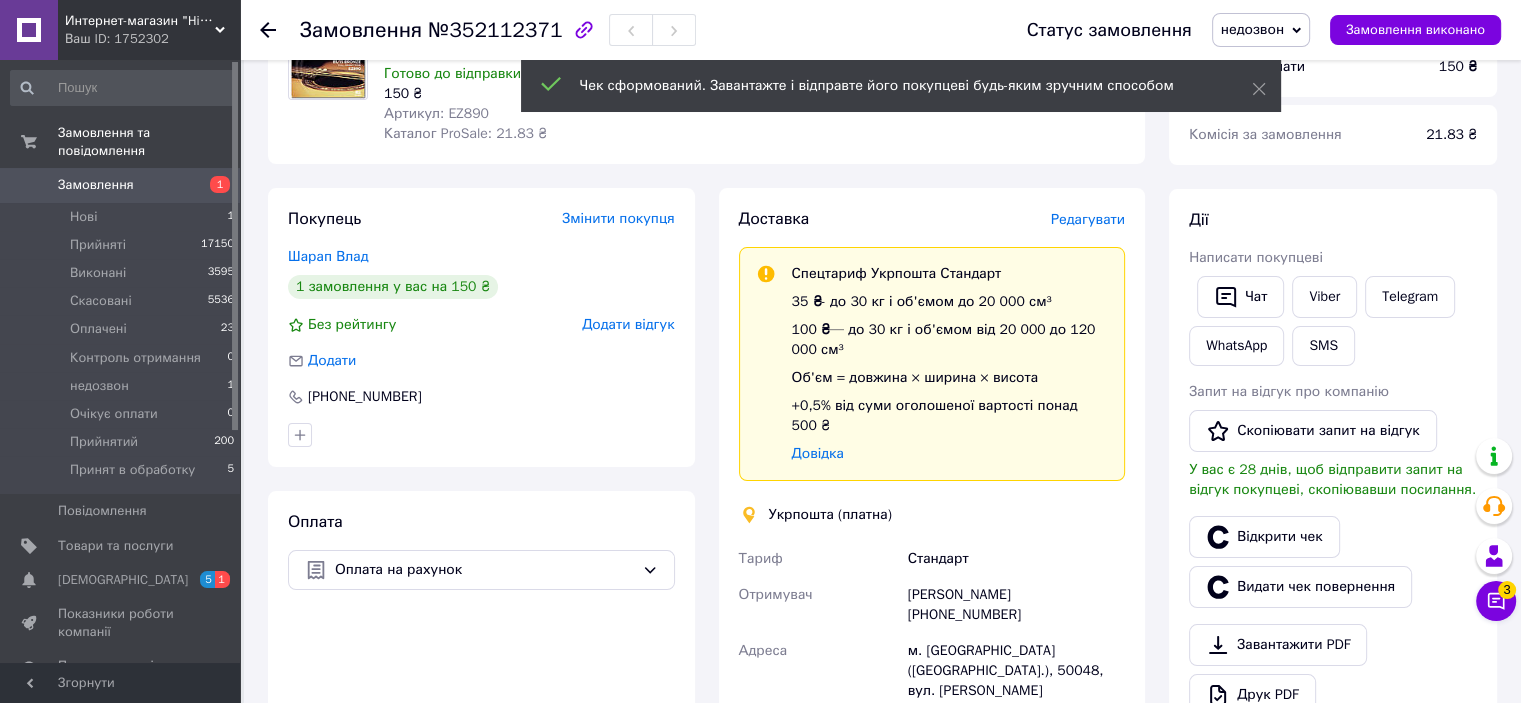 click on "Редагувати" at bounding box center (1088, 219) 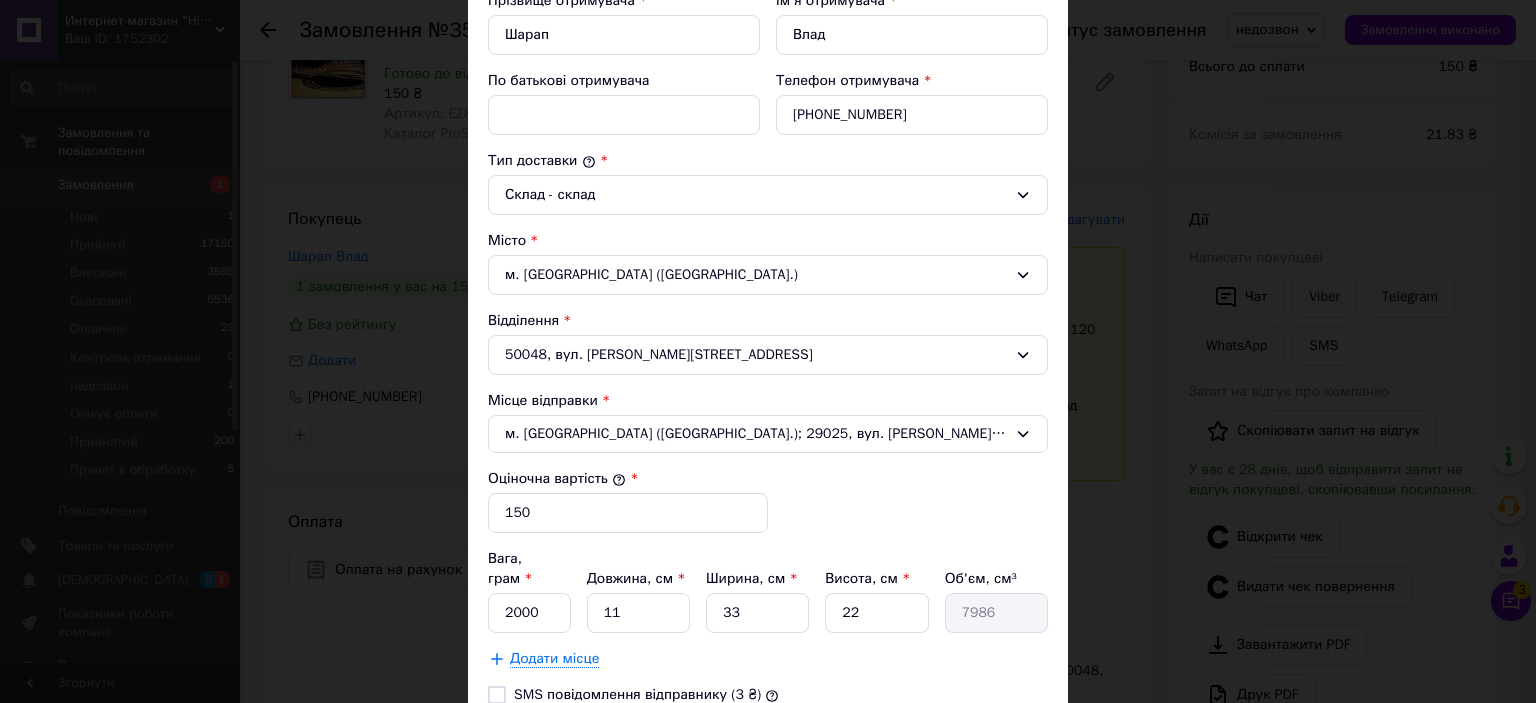 scroll, scrollTop: 500, scrollLeft: 0, axis: vertical 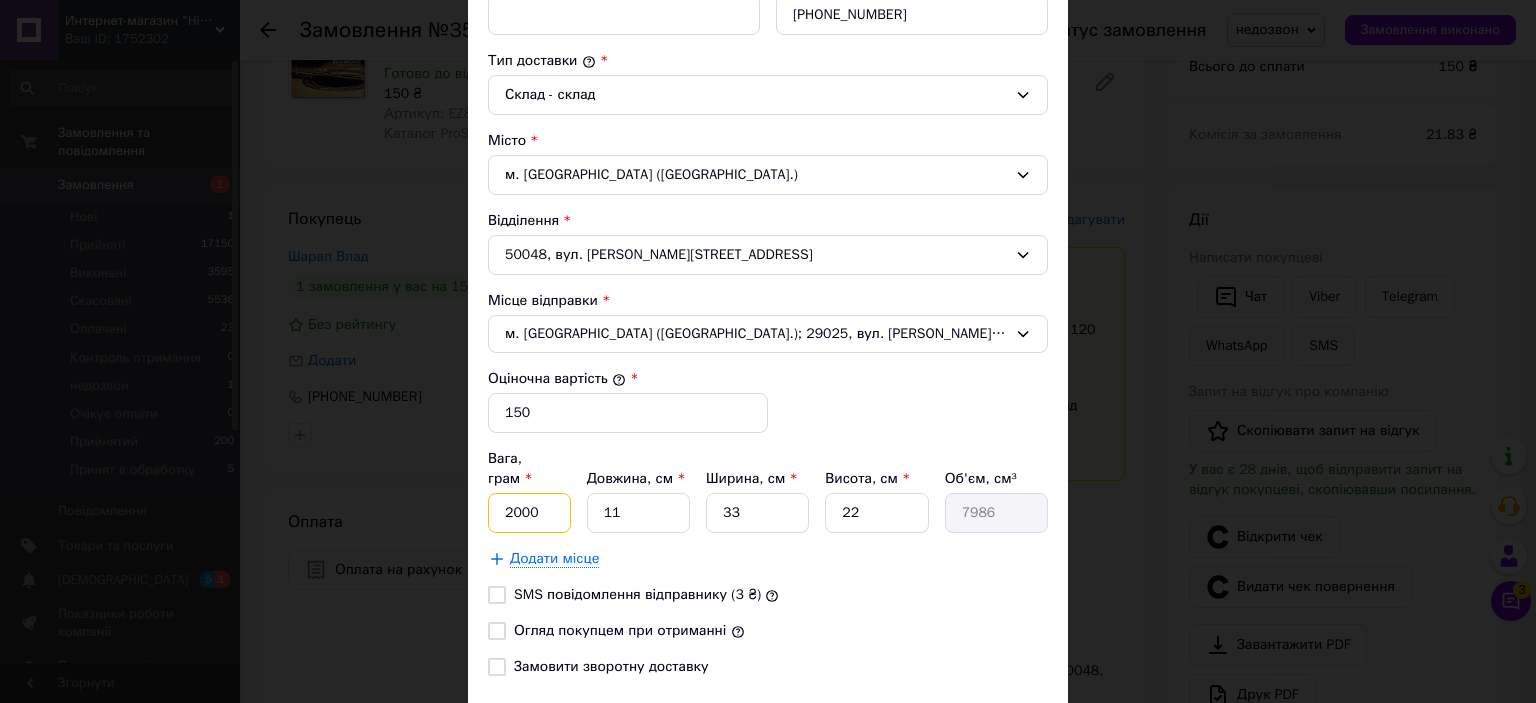 click on "2000" at bounding box center [529, 513] 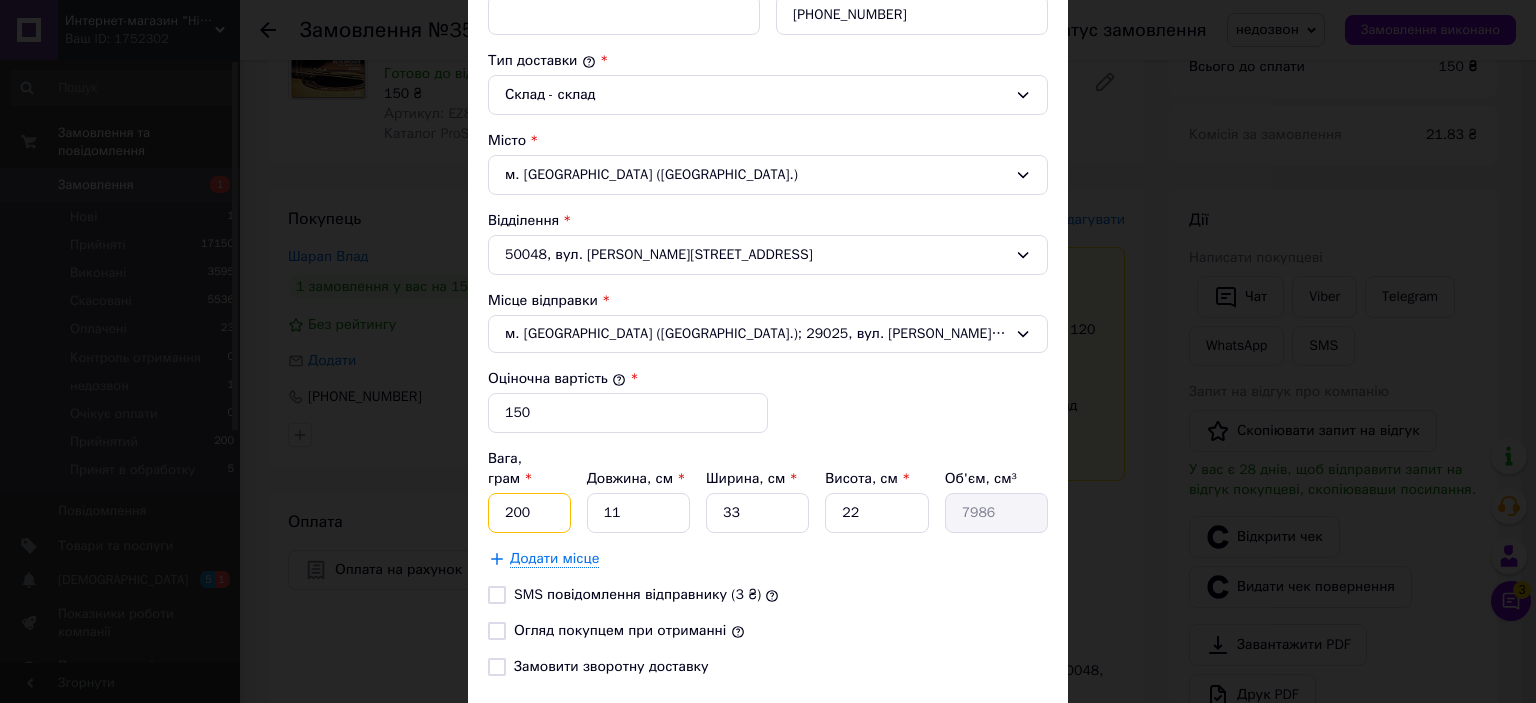 type on "200" 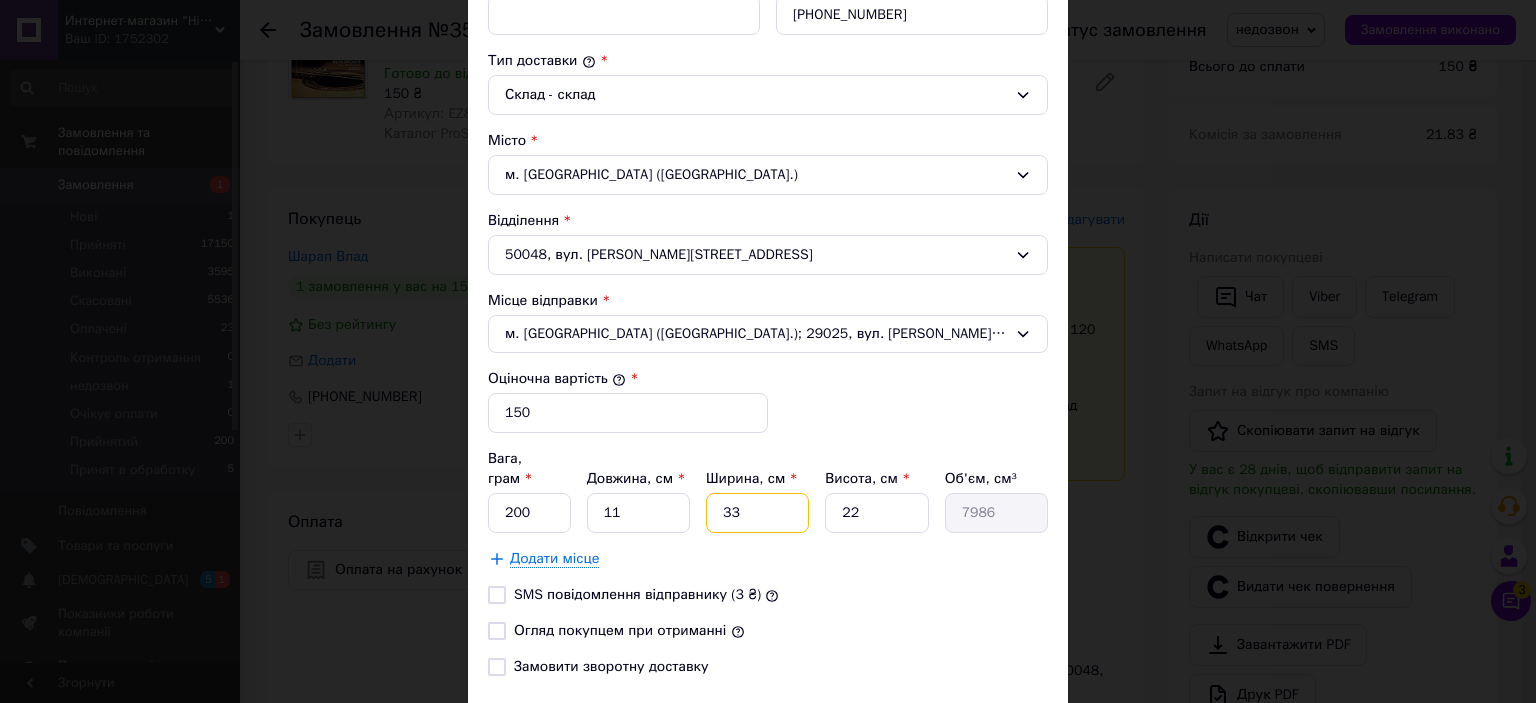 click on "33" at bounding box center (757, 513) 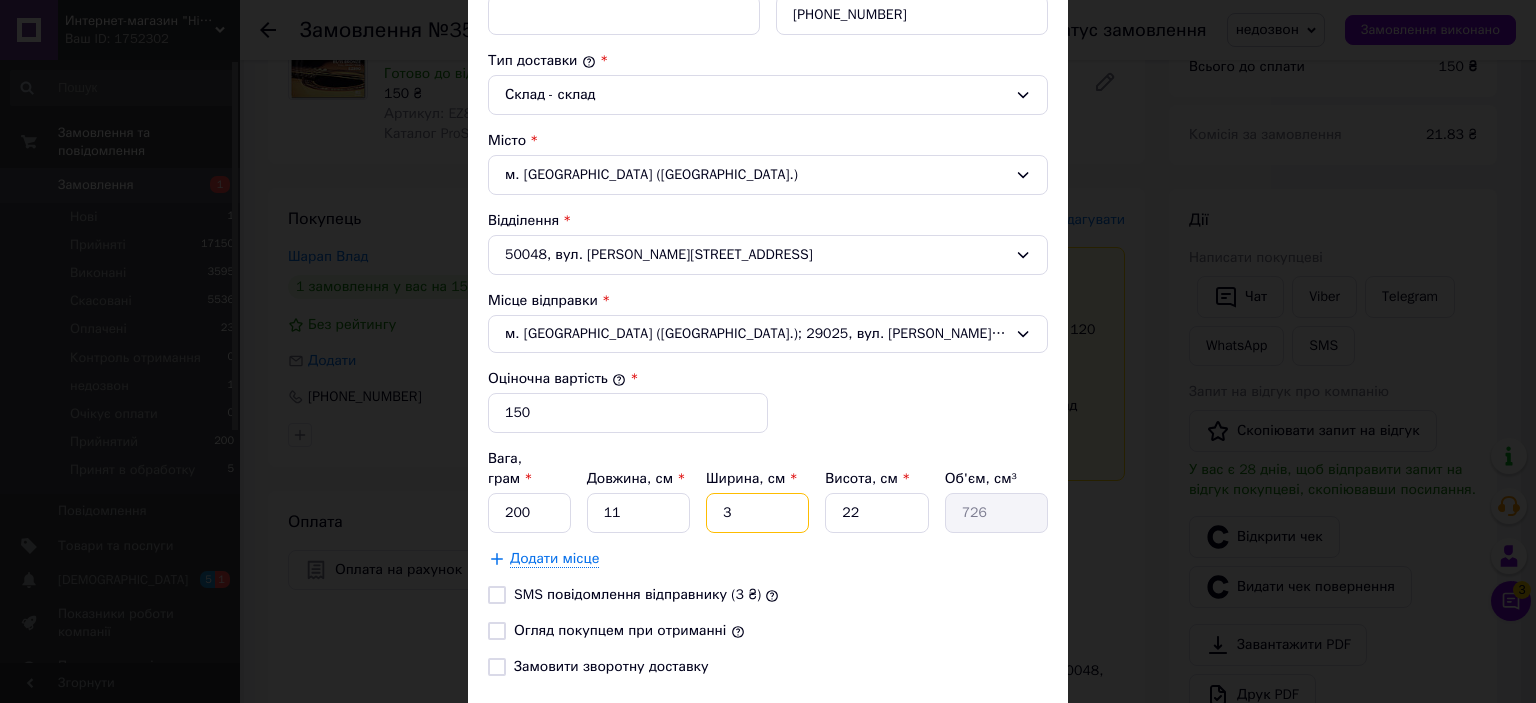 type on "3" 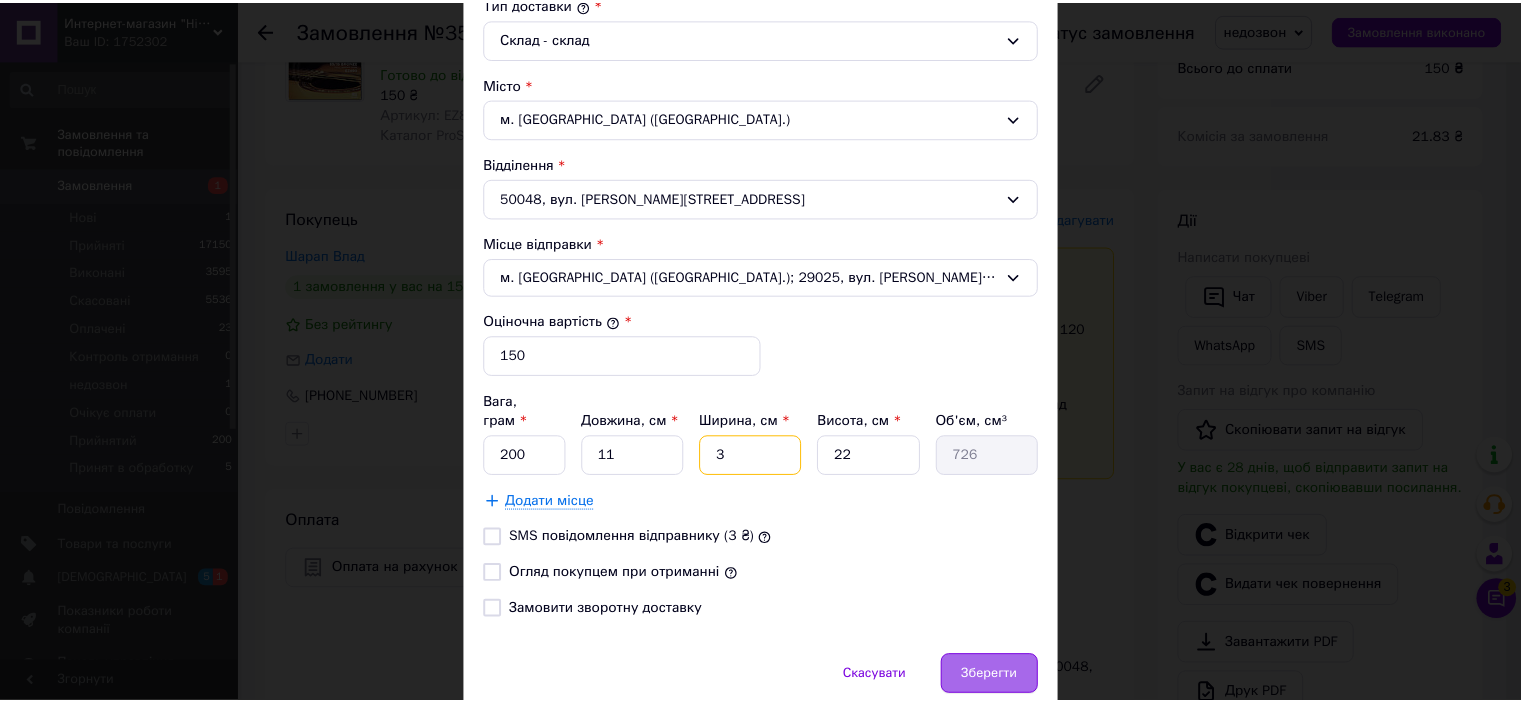 scroll, scrollTop: 600, scrollLeft: 0, axis: vertical 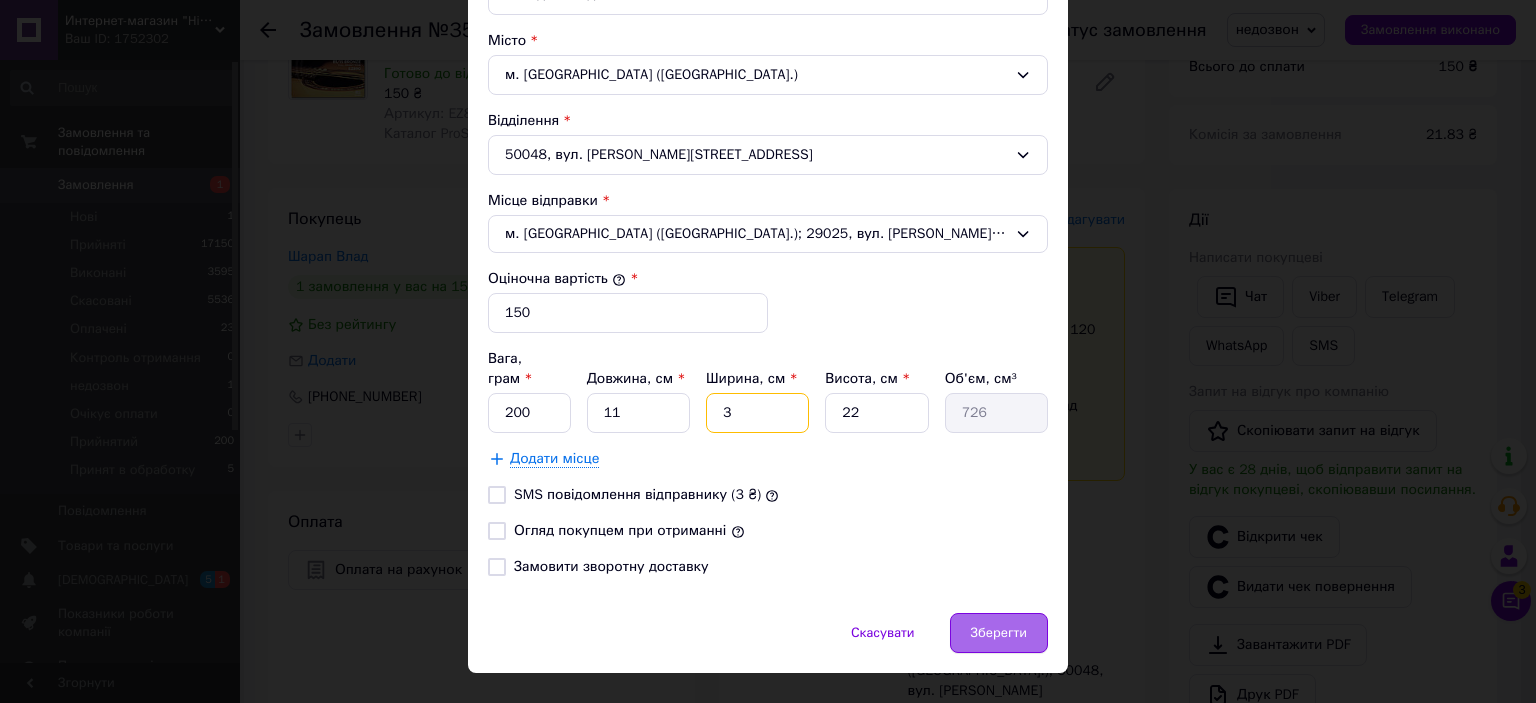 type on "3" 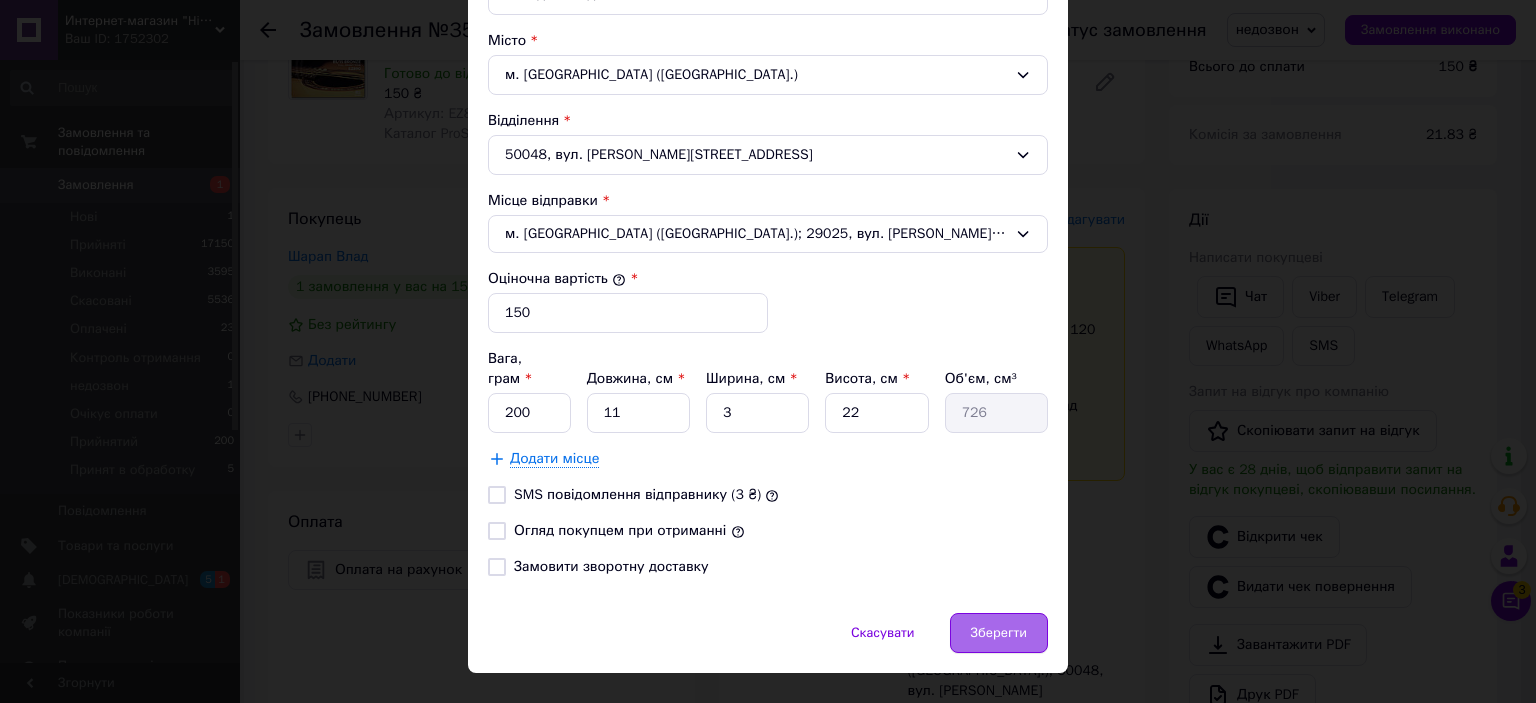 click on "Зберегти" at bounding box center [999, 633] 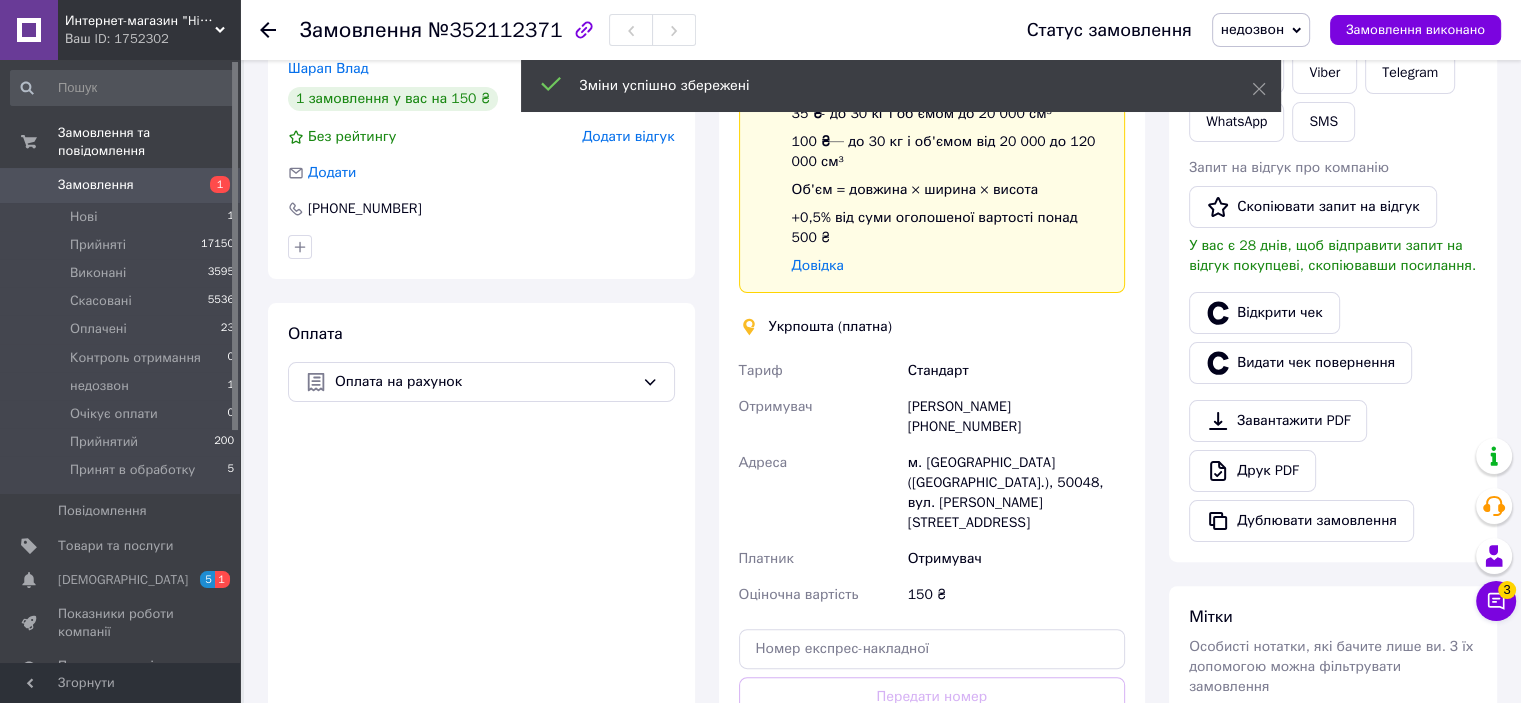 scroll, scrollTop: 511, scrollLeft: 0, axis: vertical 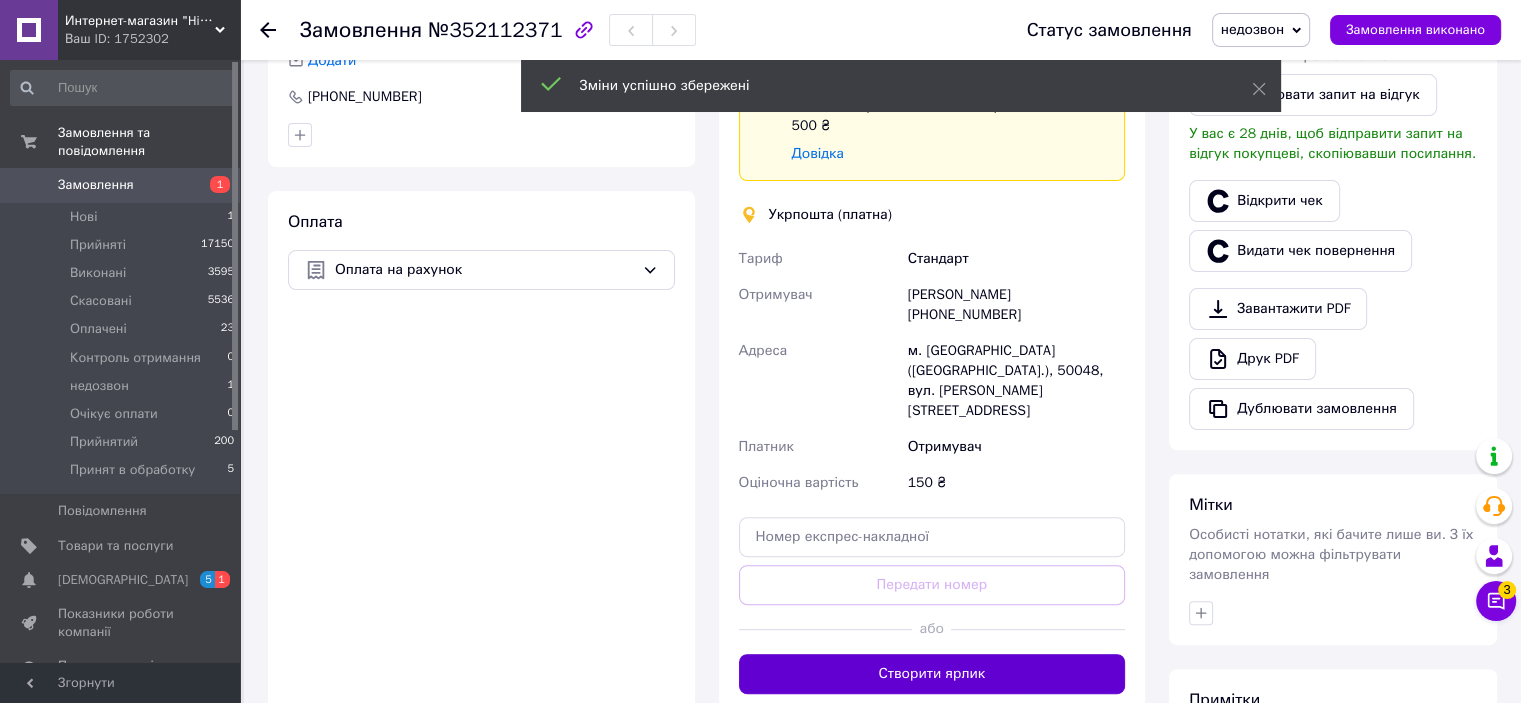 click on "Створити ярлик" at bounding box center (932, 674) 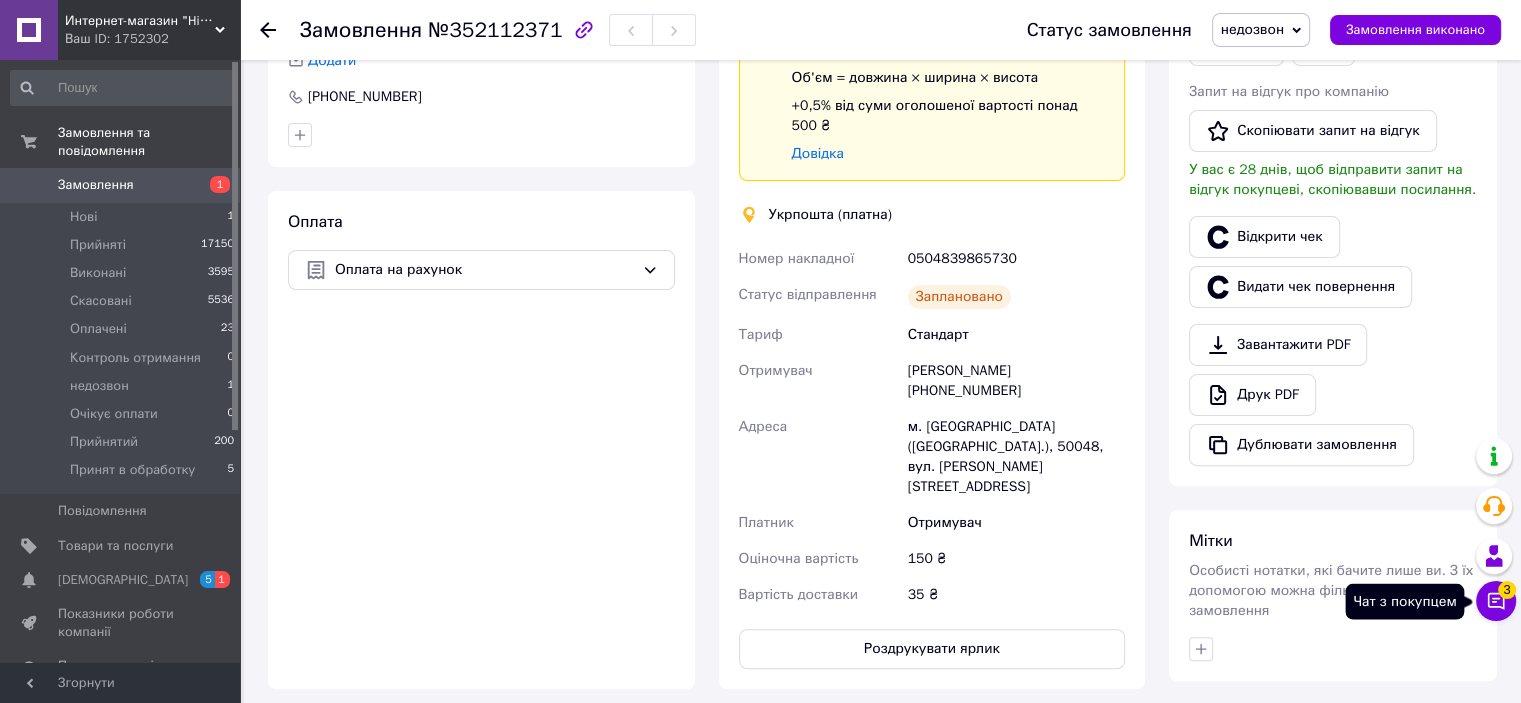 click 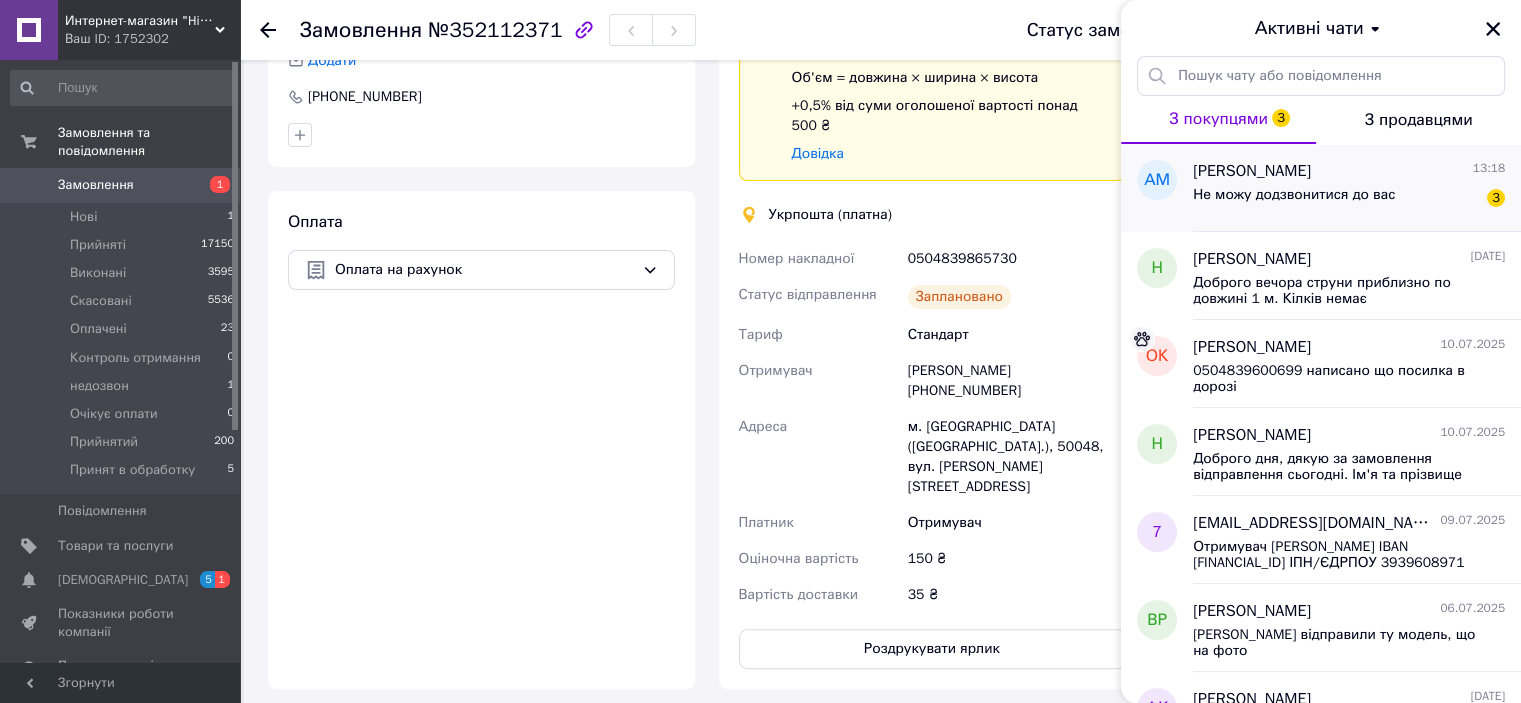 click on "Не можу додзвонитися до вас" at bounding box center (1294, 201) 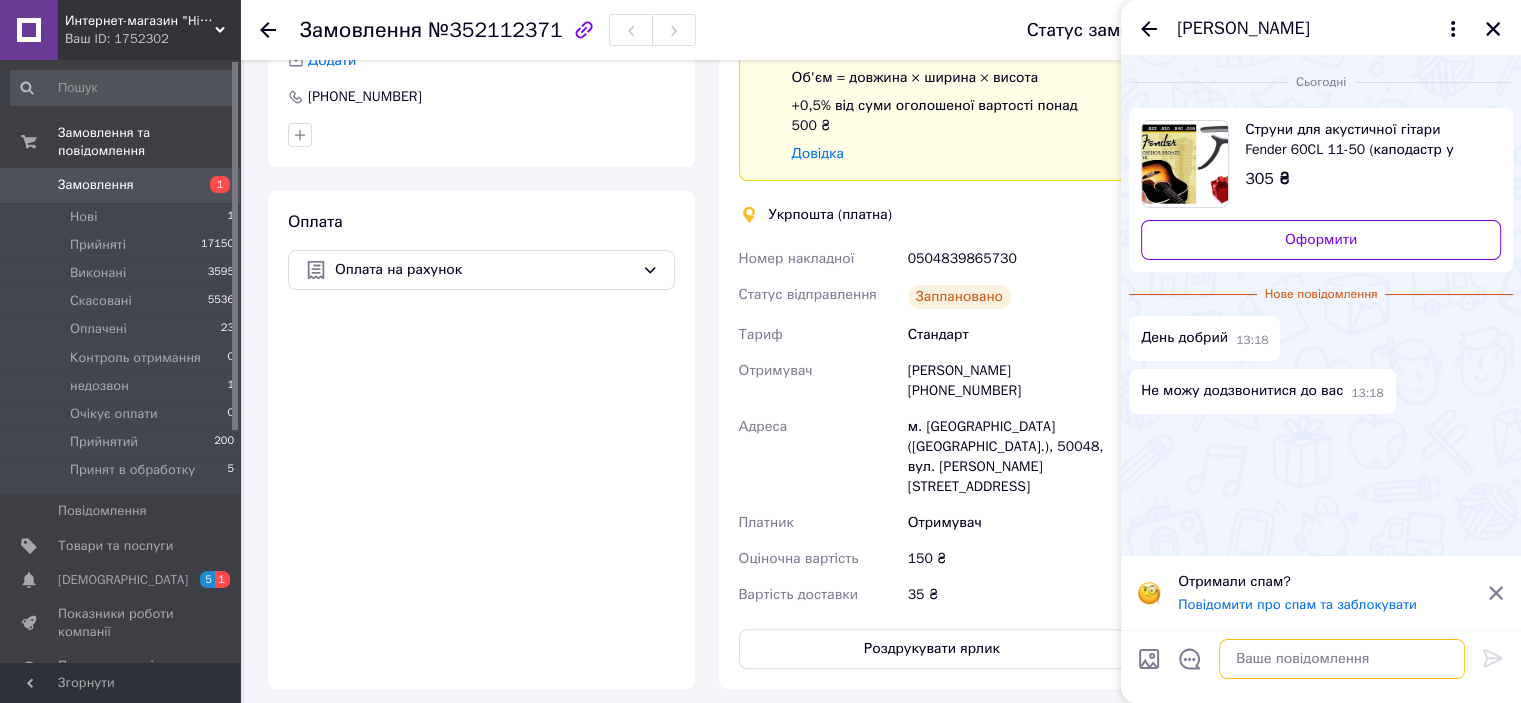 click at bounding box center [1342, 659] 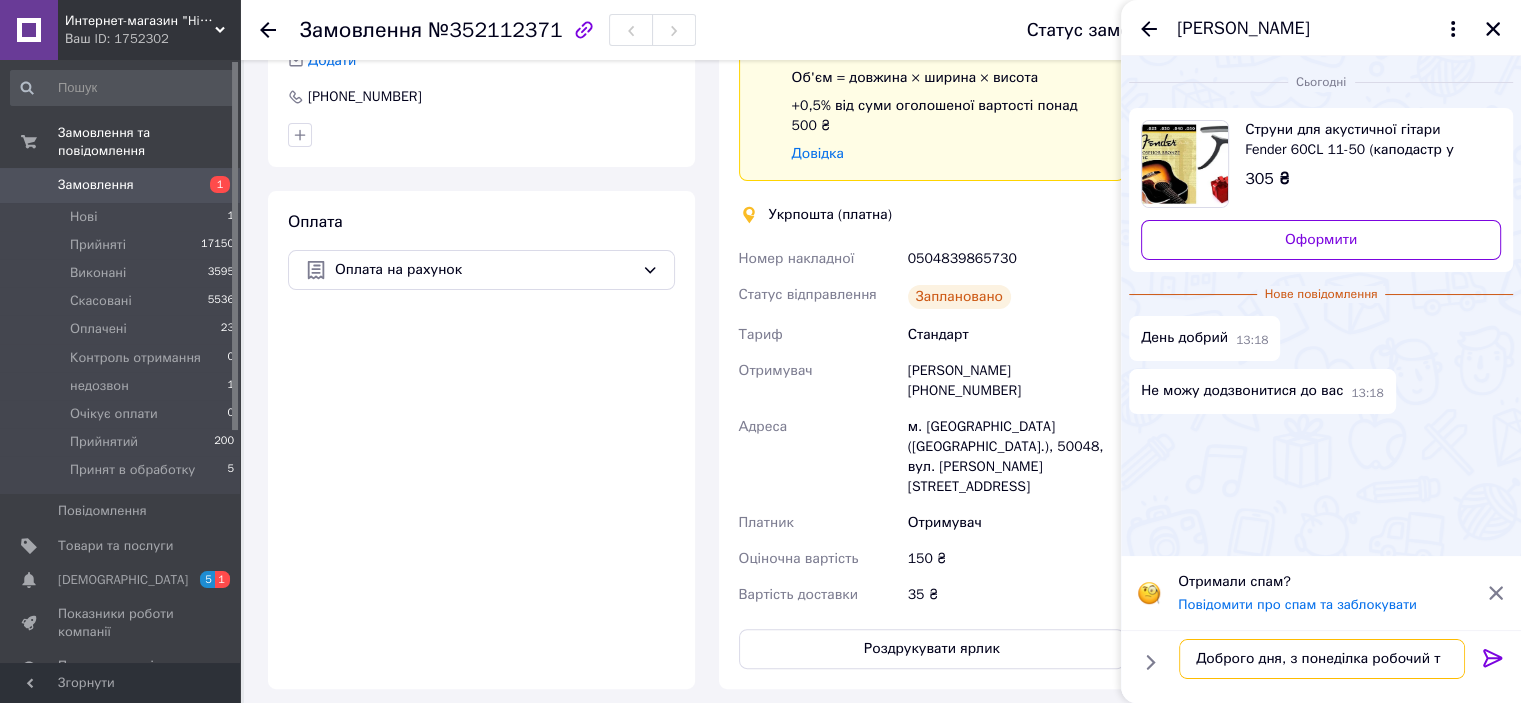 scroll, scrollTop: 0, scrollLeft: 0, axis: both 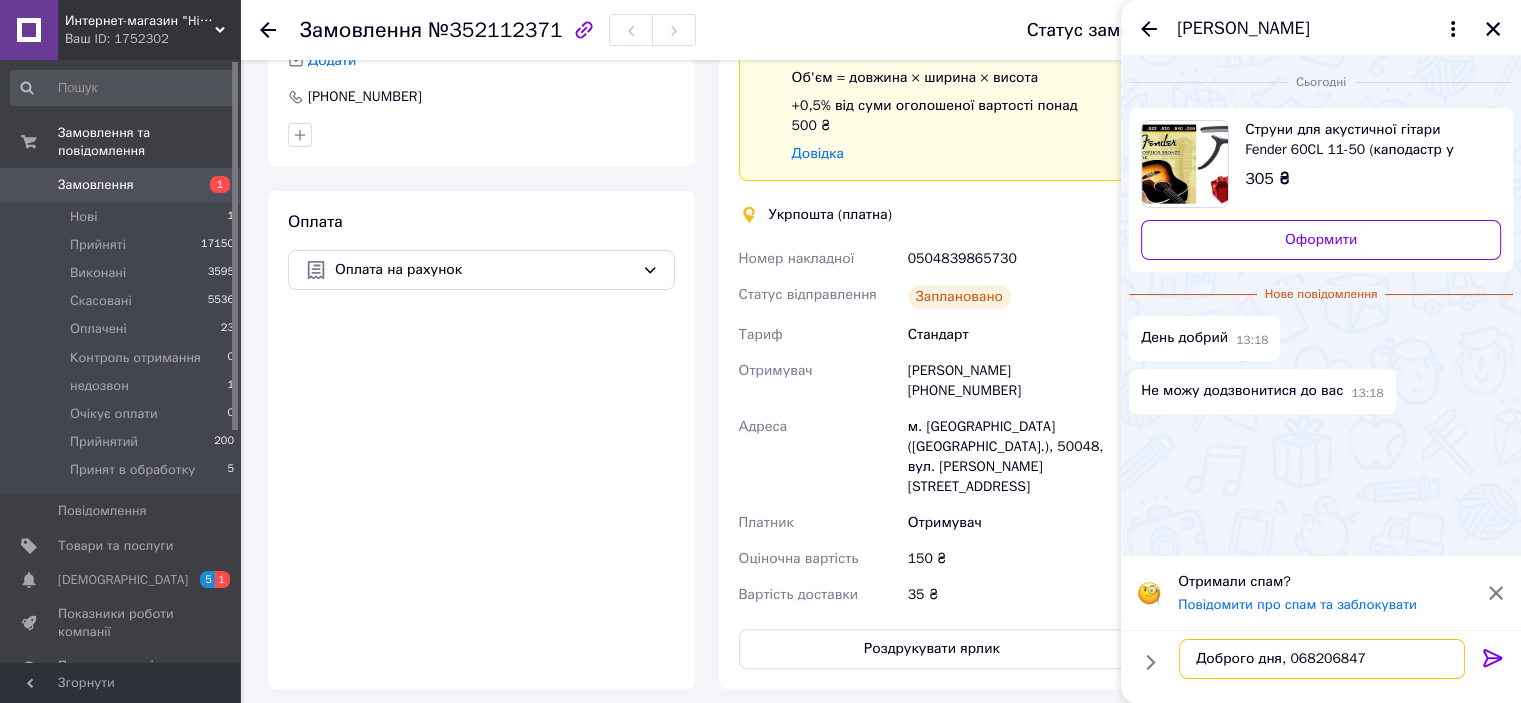type on "Доброго дня, 0682068470" 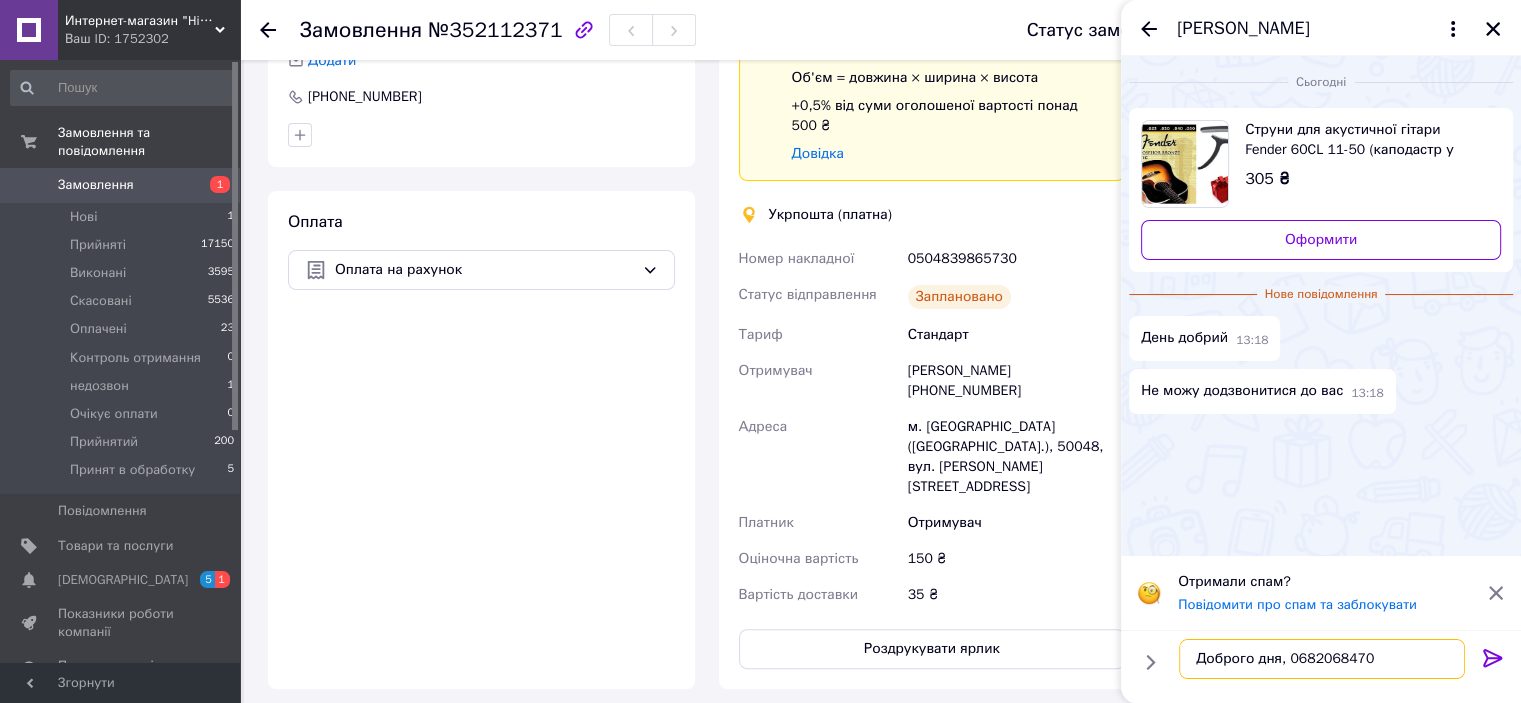 type 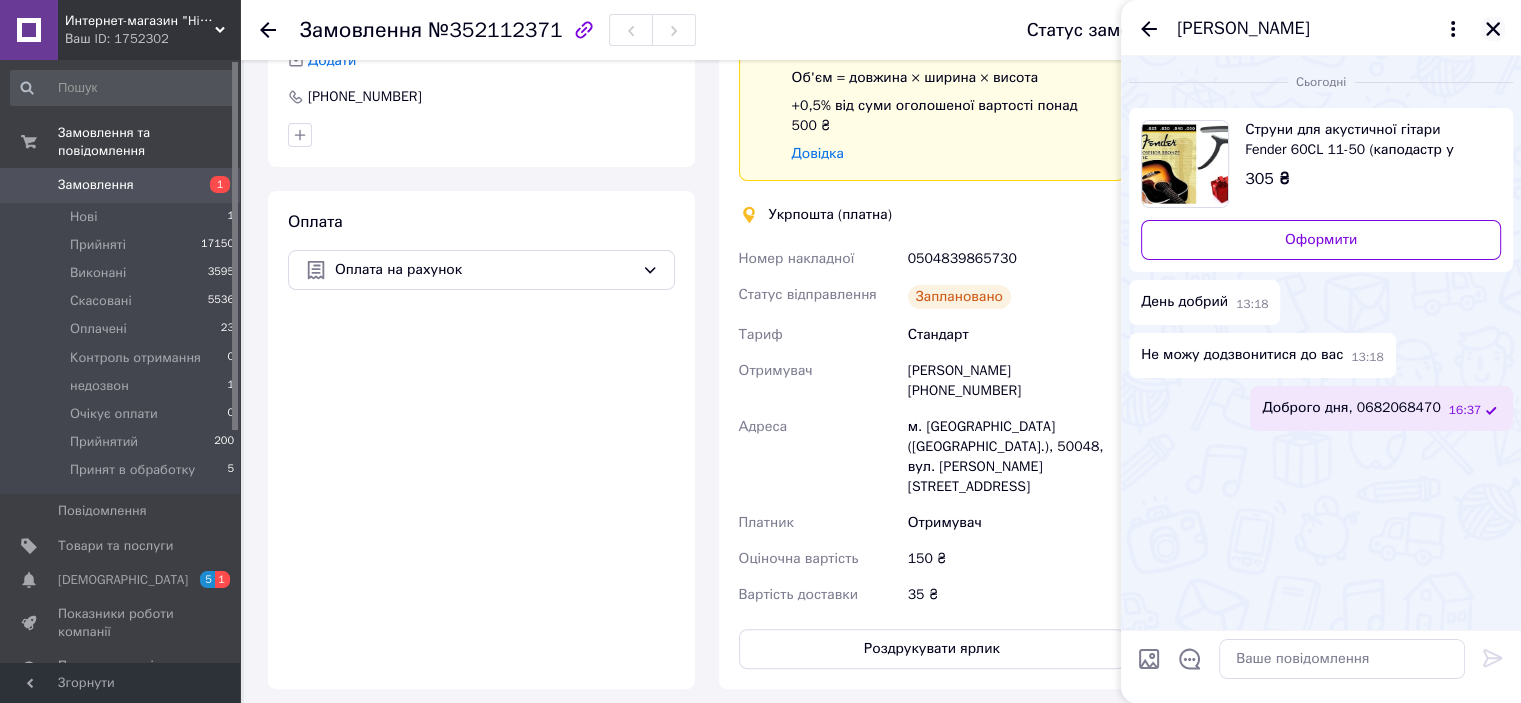 click 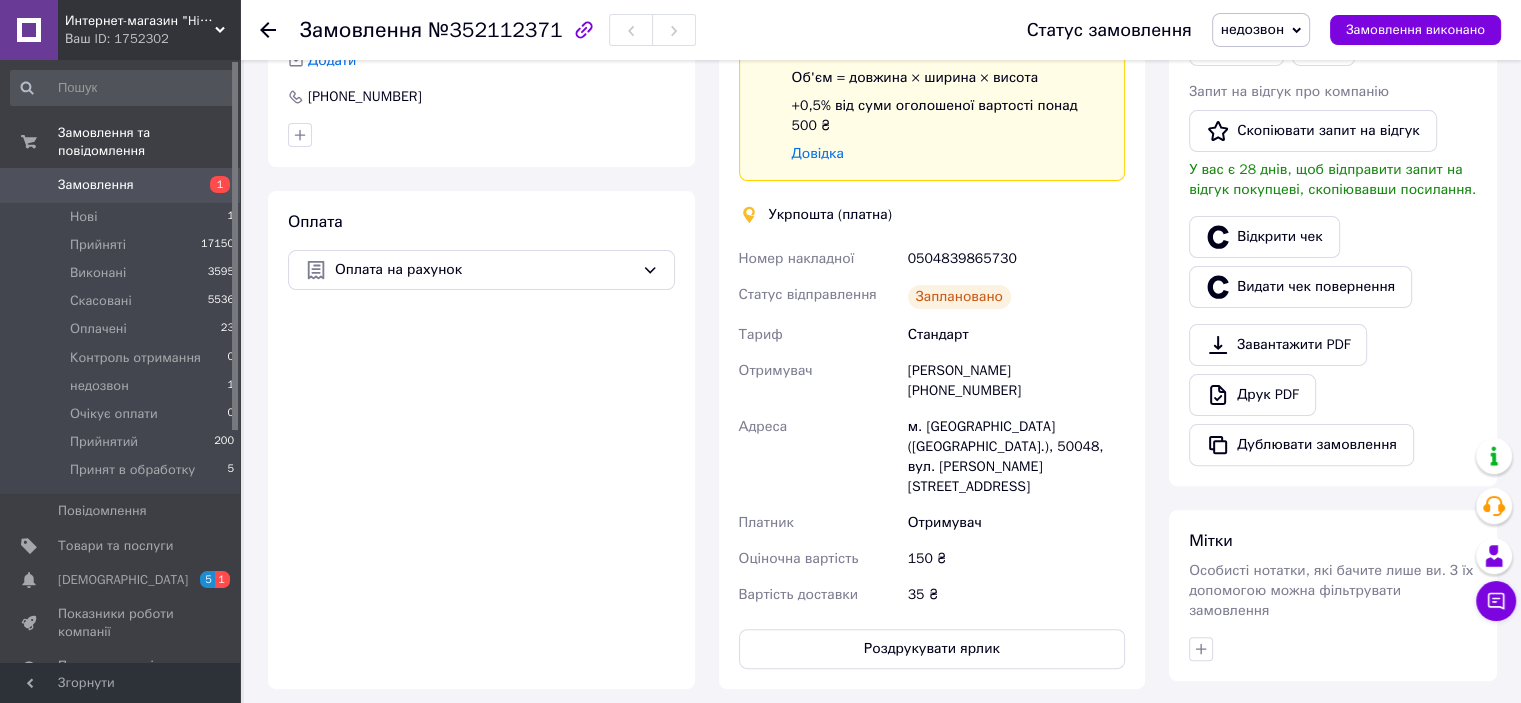 click on "Замовлення" at bounding box center (96, 185) 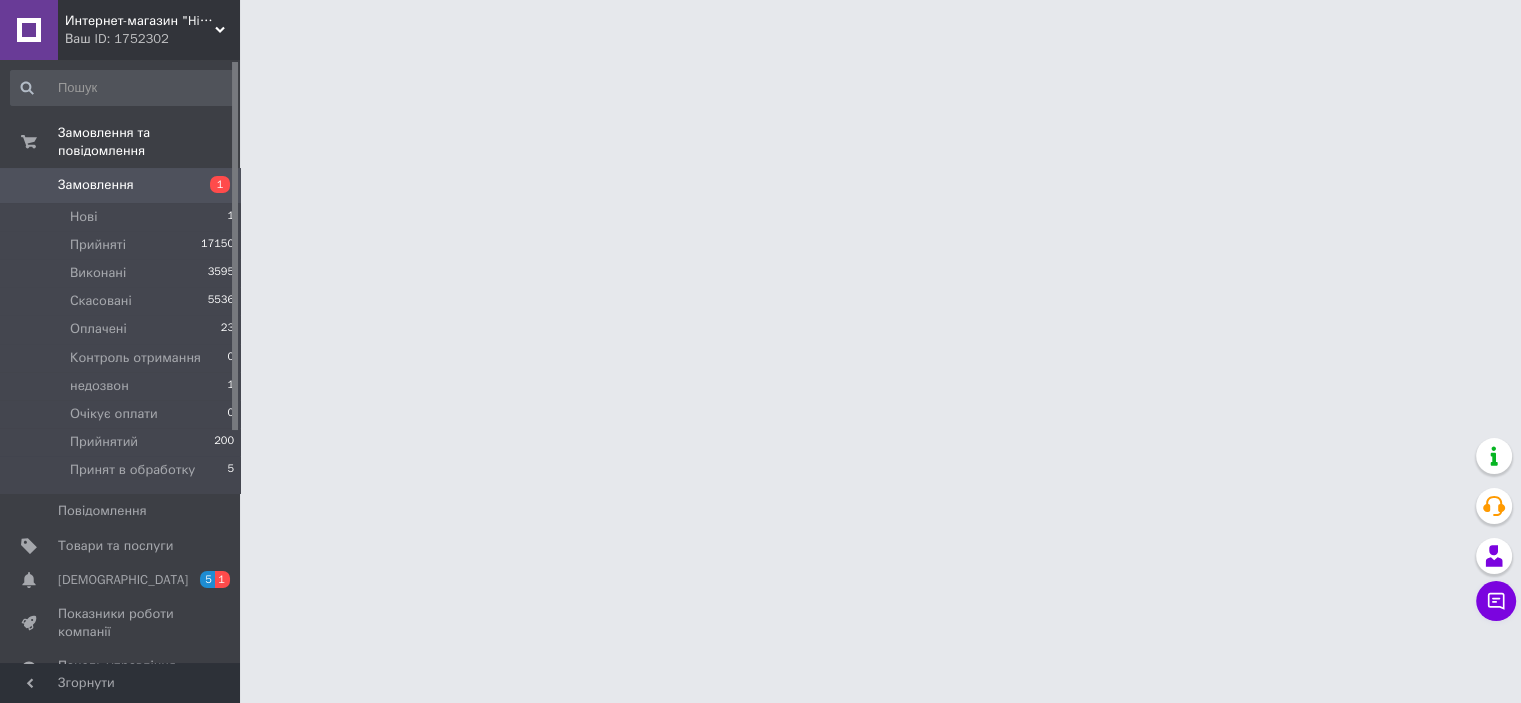 scroll, scrollTop: 0, scrollLeft: 0, axis: both 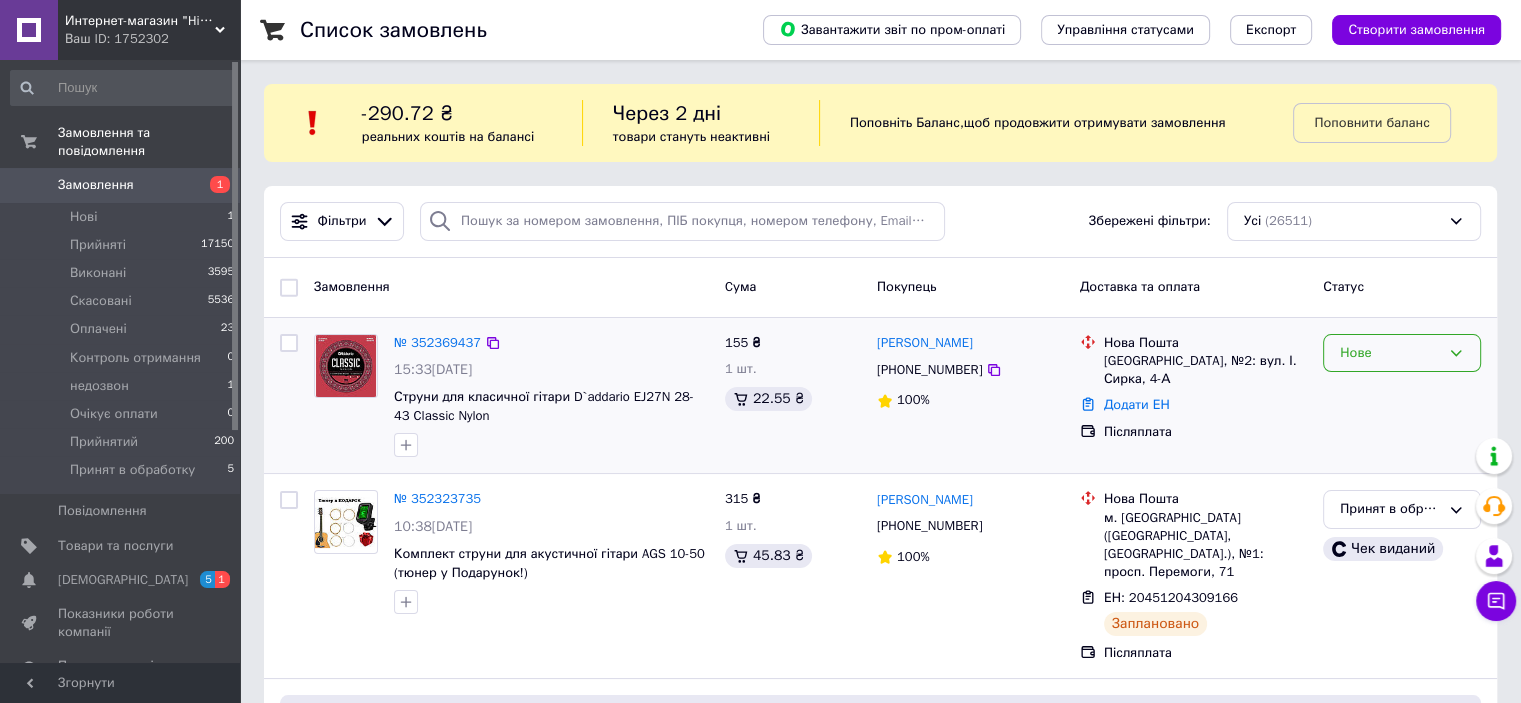 click on "Нове" at bounding box center [1390, 353] 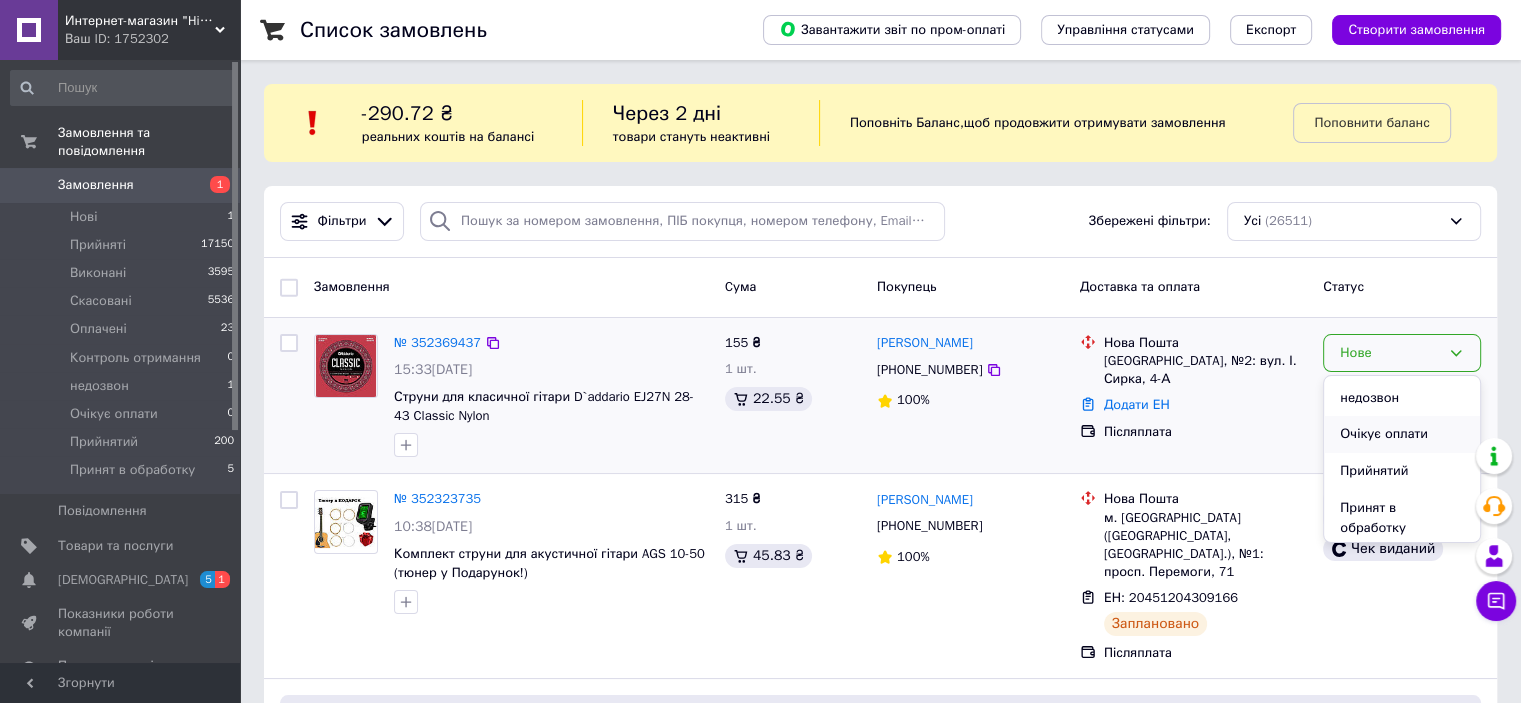 scroll, scrollTop: 204, scrollLeft: 0, axis: vertical 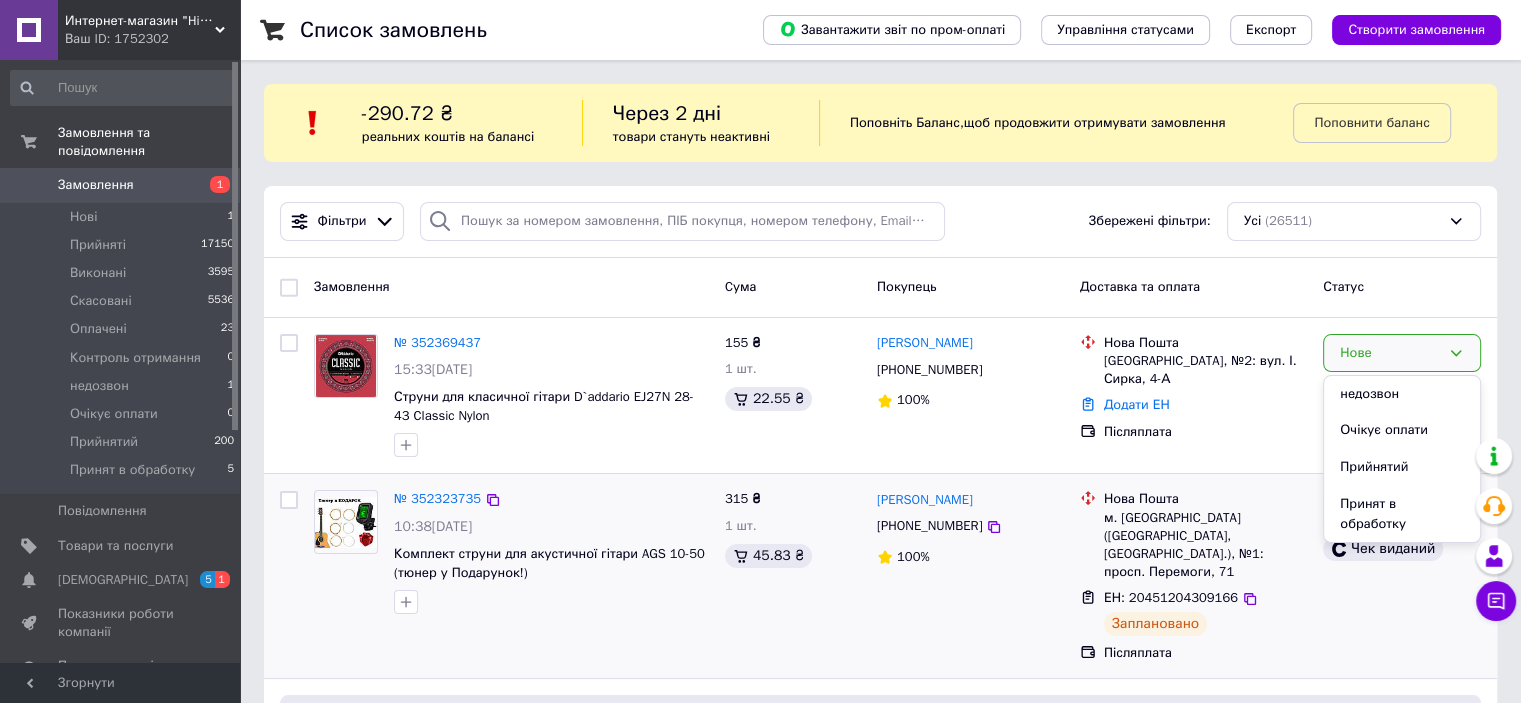 click on "Принят в обработку" at bounding box center (1402, 514) 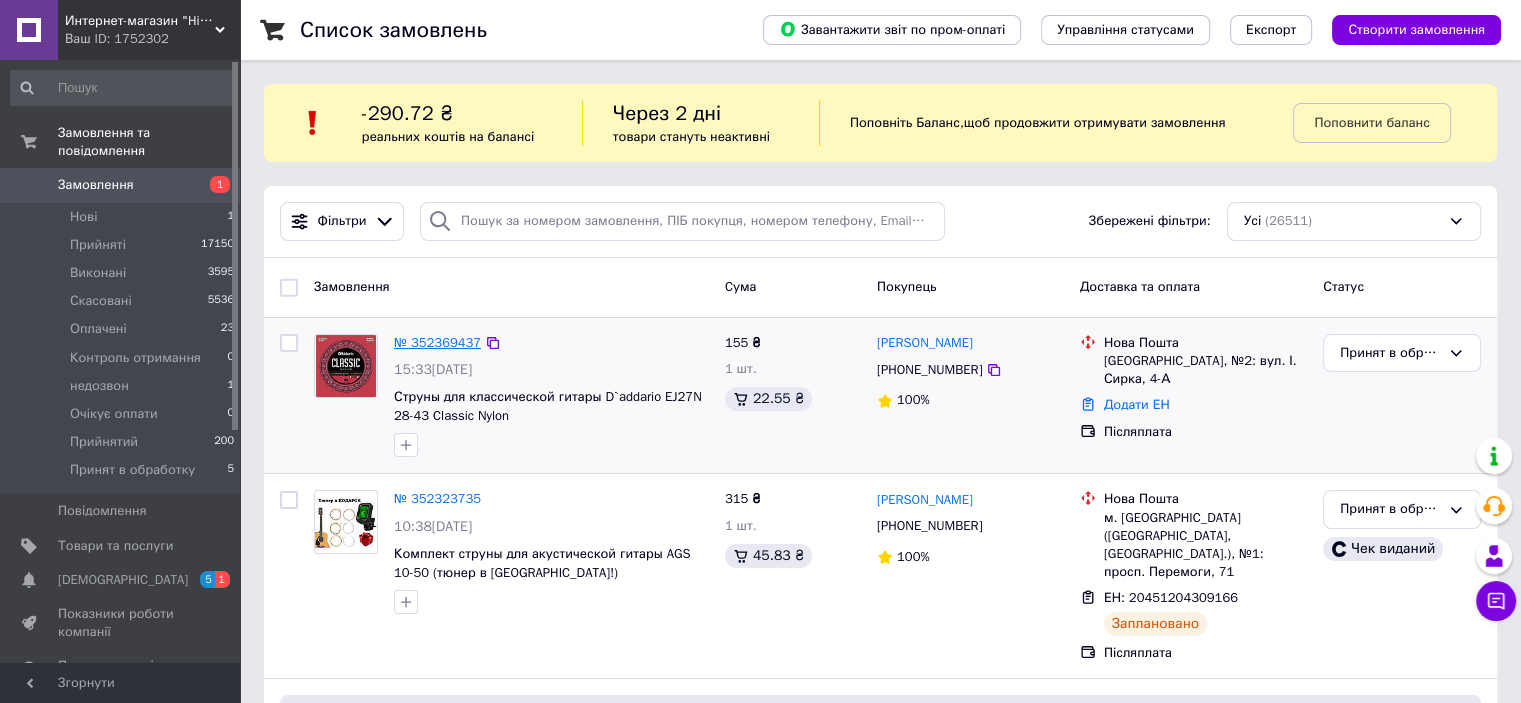 click on "№ 352369437" at bounding box center (437, 342) 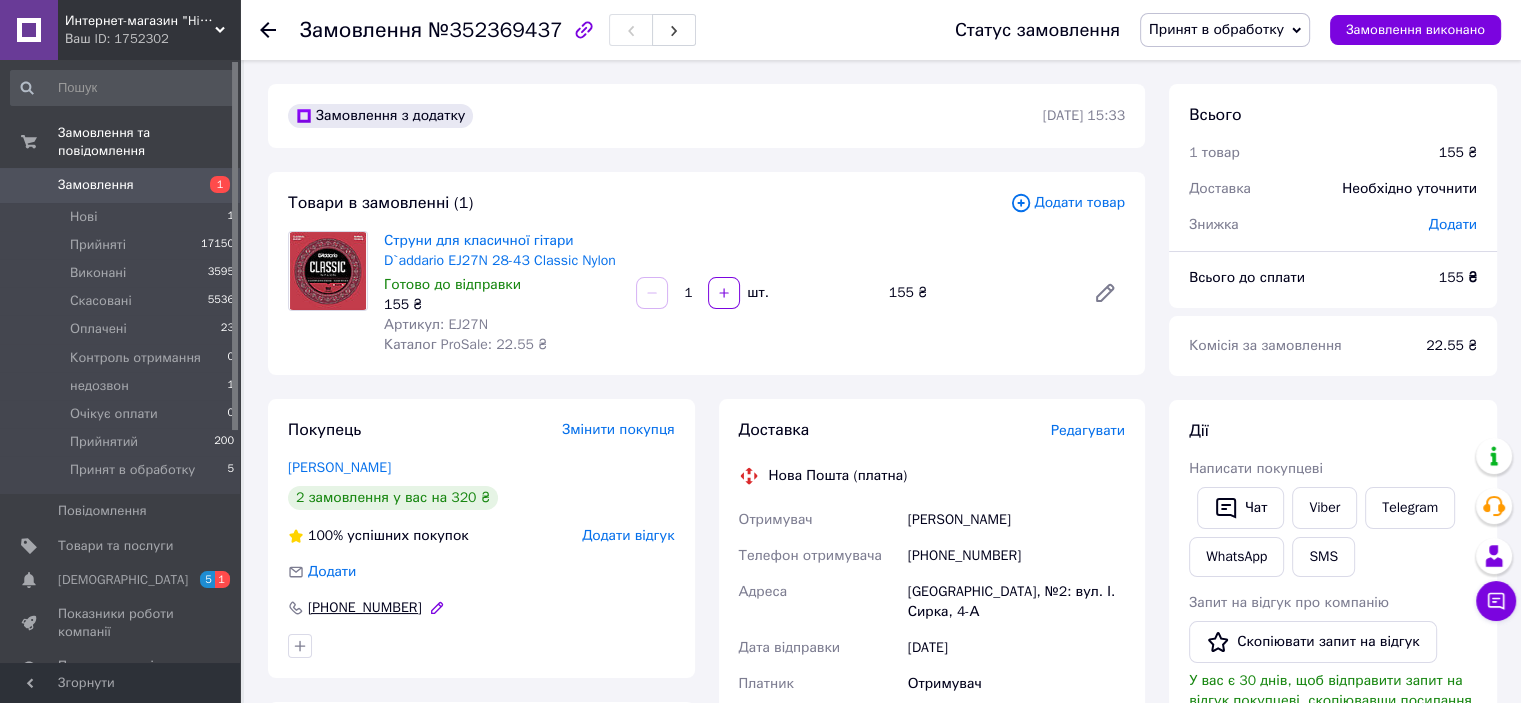 drag, startPoint x: 423, startPoint y: 599, endPoint x: 313, endPoint y: 615, distance: 111.15755 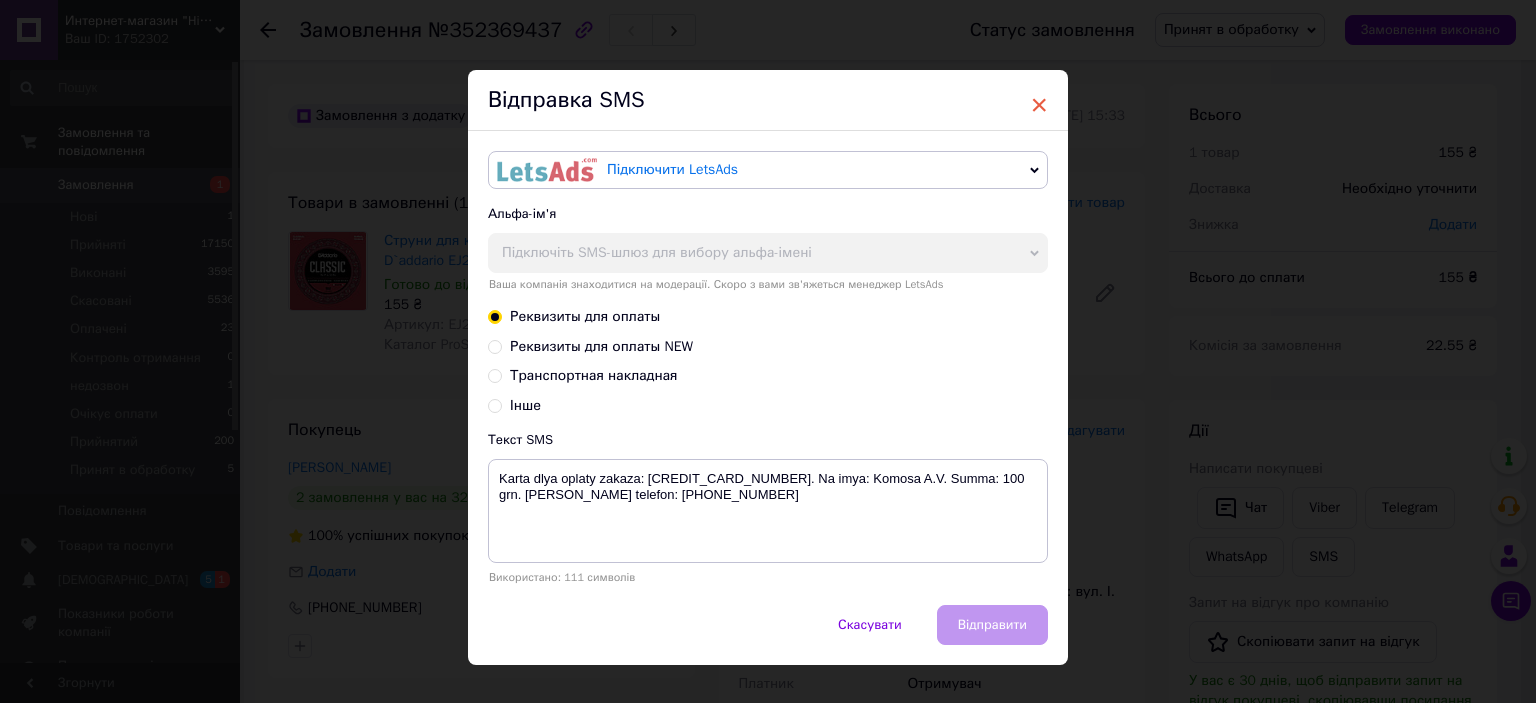 click on "×" at bounding box center (1039, 105) 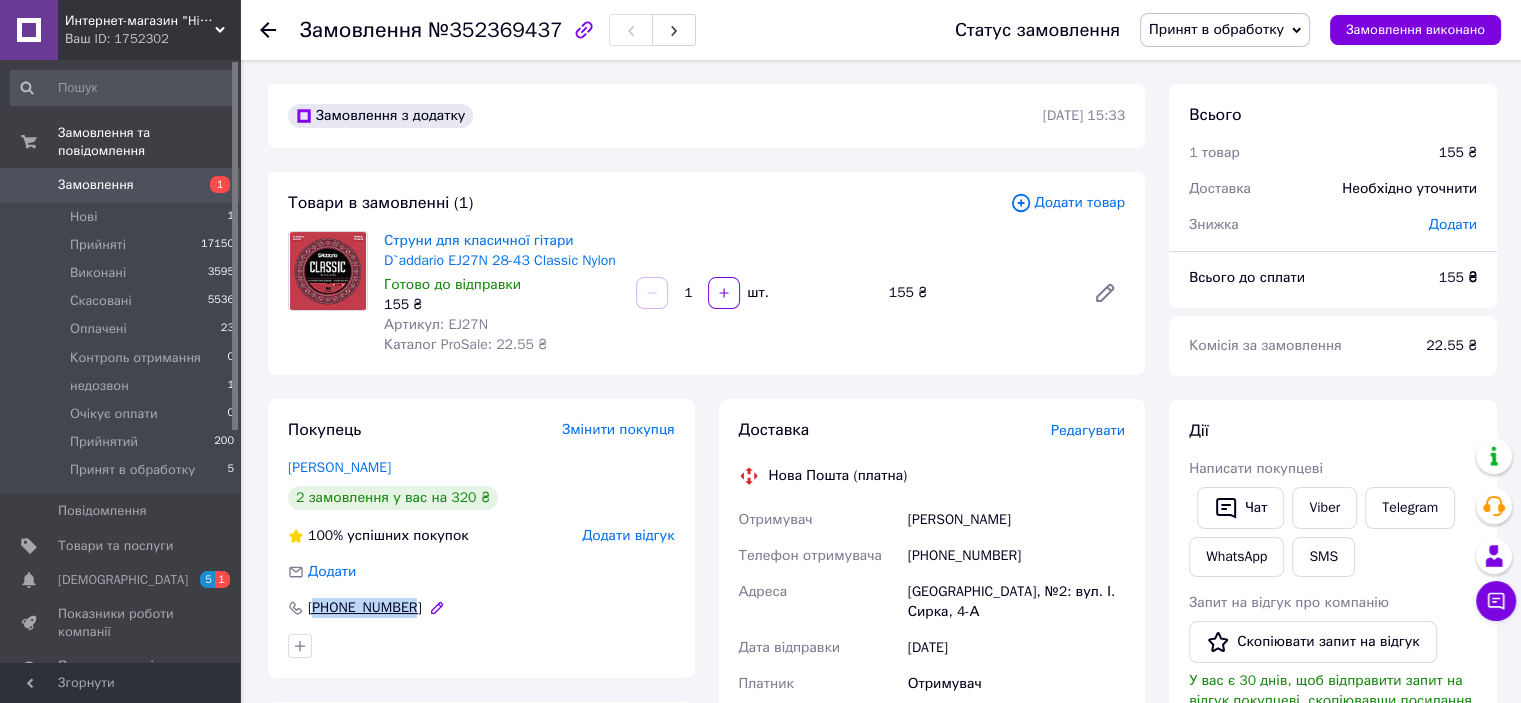 drag, startPoint x: 444, startPoint y: 613, endPoint x: 314, endPoint y: 610, distance: 130.0346 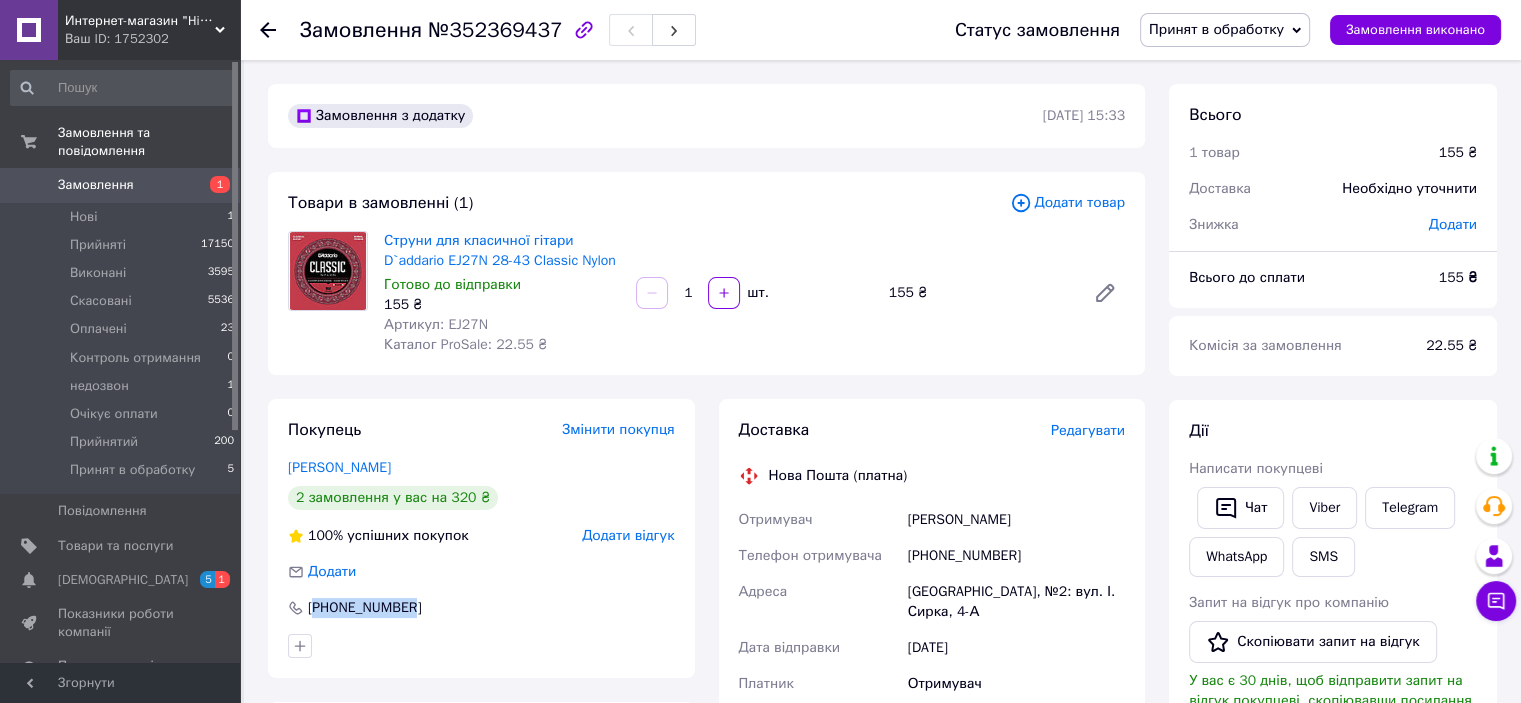 click on "1" at bounding box center (212, 185) 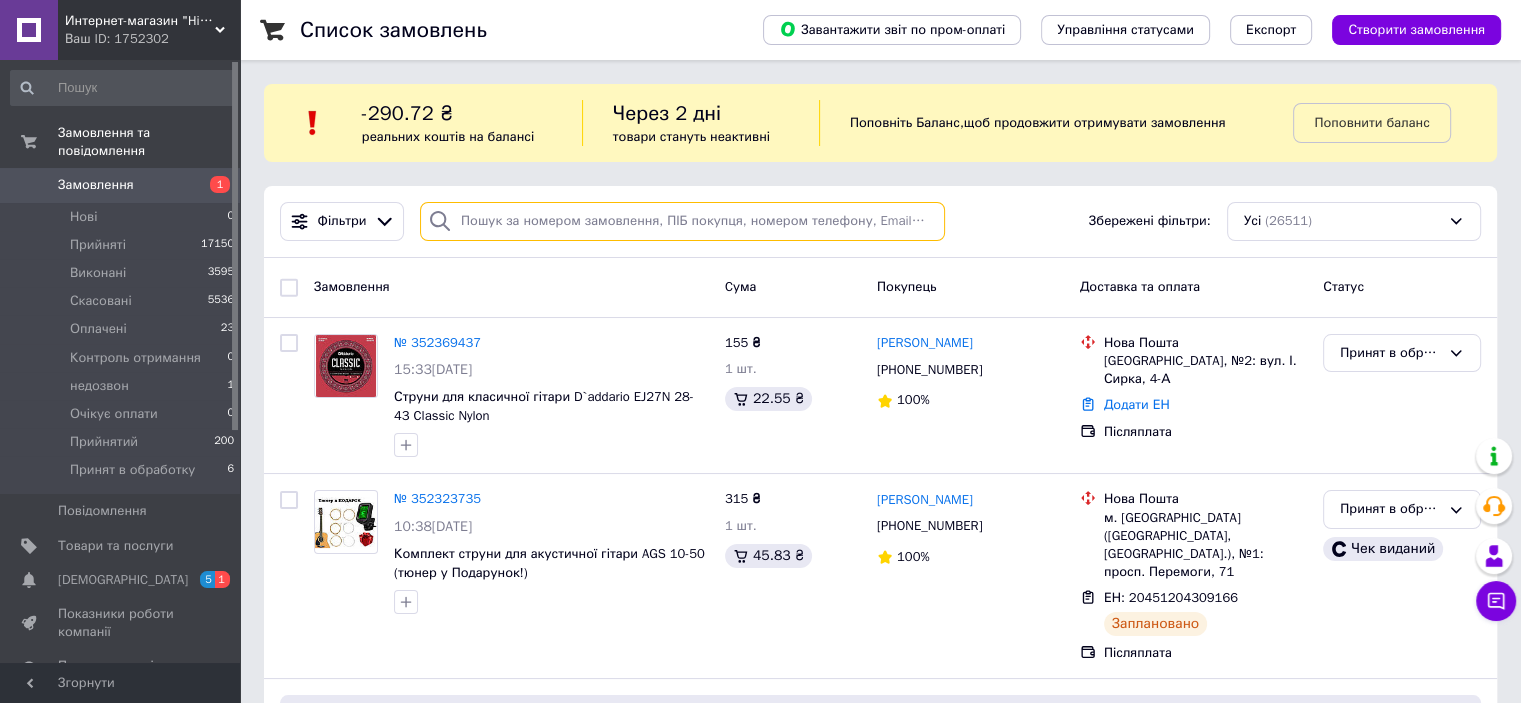 click at bounding box center (682, 221) 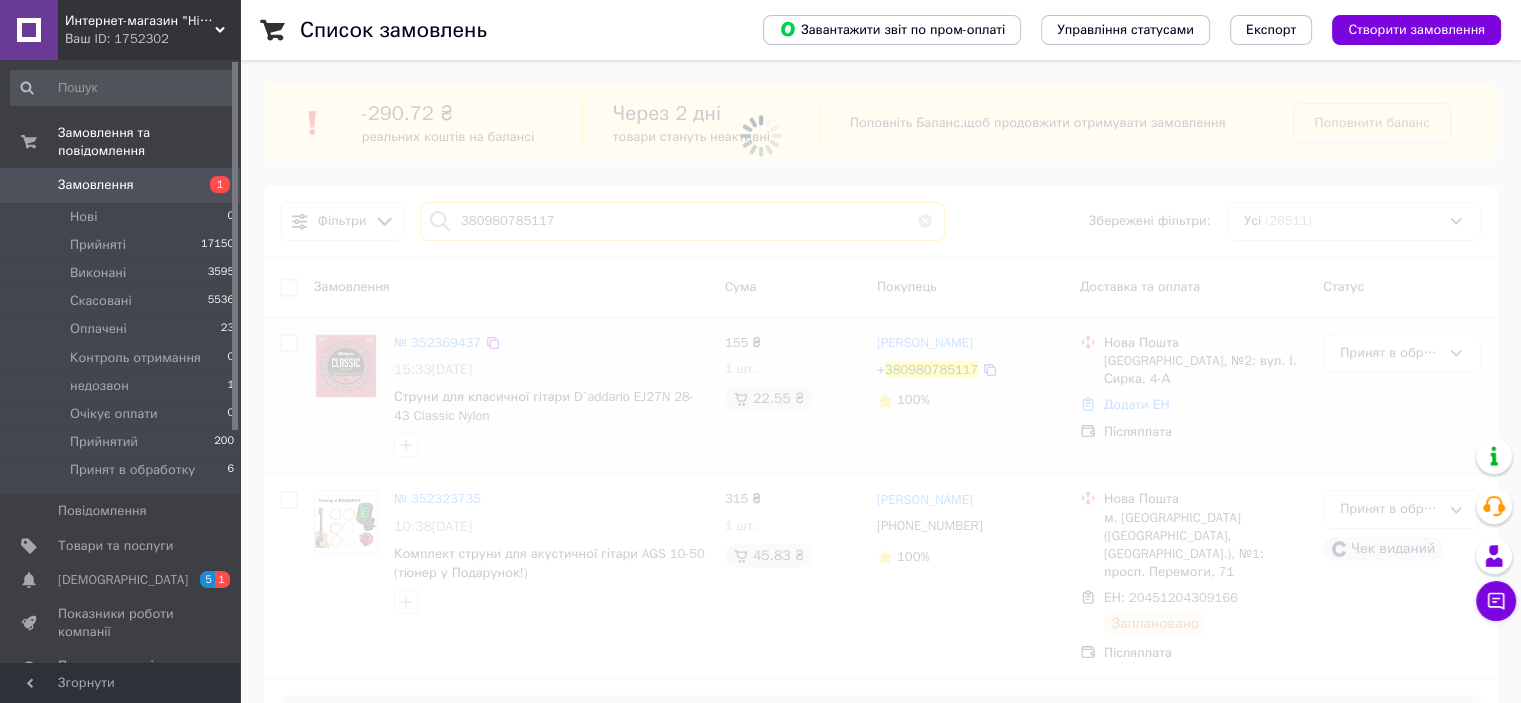 type on "380980785117" 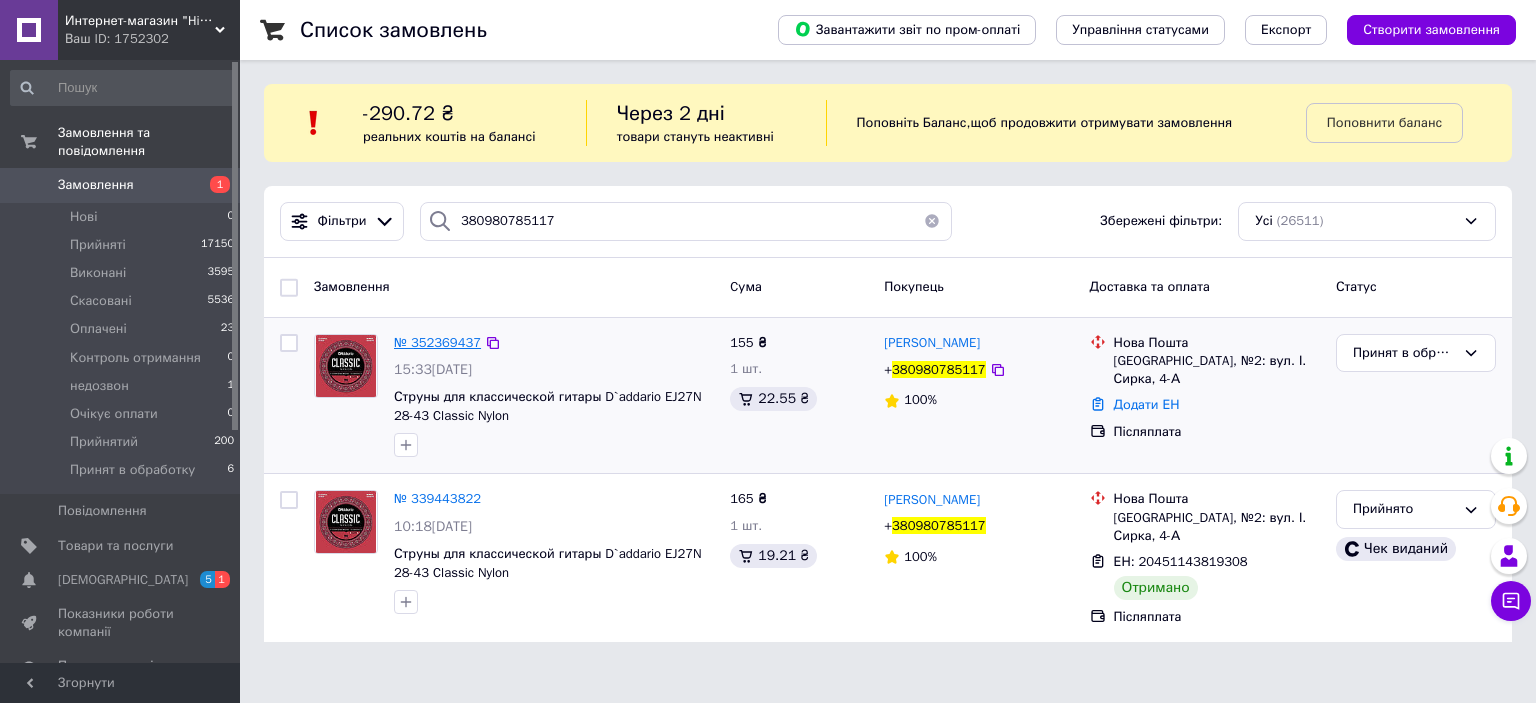 click on "№ 352369437" at bounding box center (437, 342) 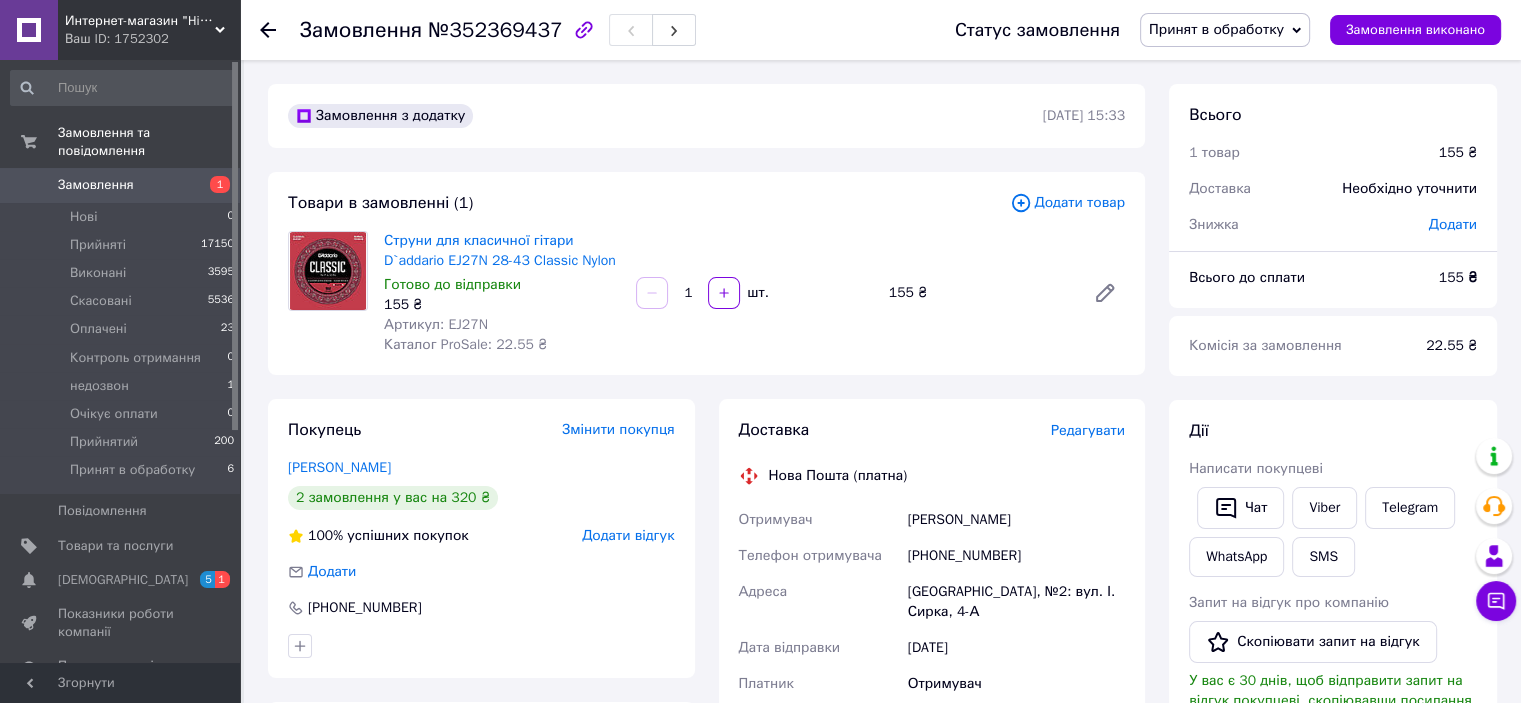 click on "Принят в обработку" at bounding box center (1225, 30) 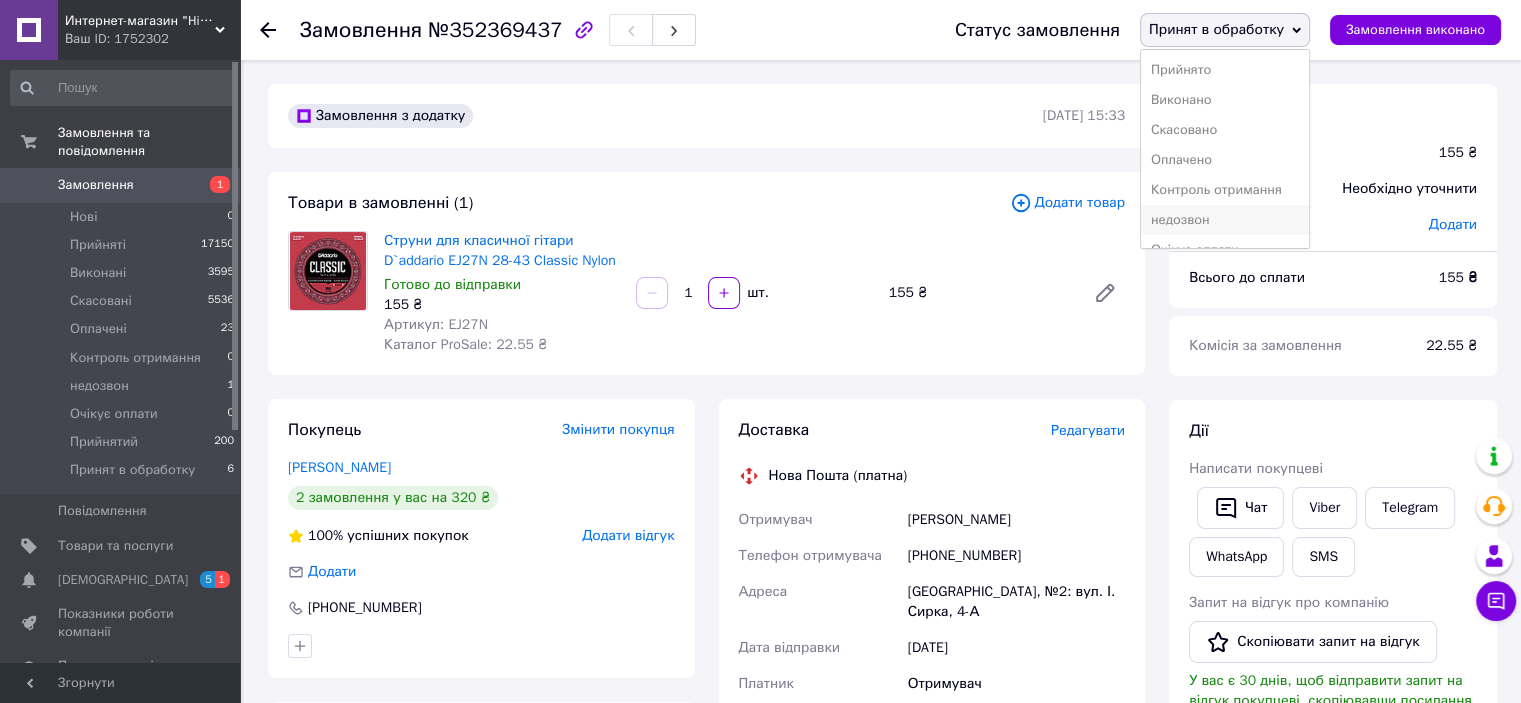 click on "недозвон" at bounding box center (1225, 220) 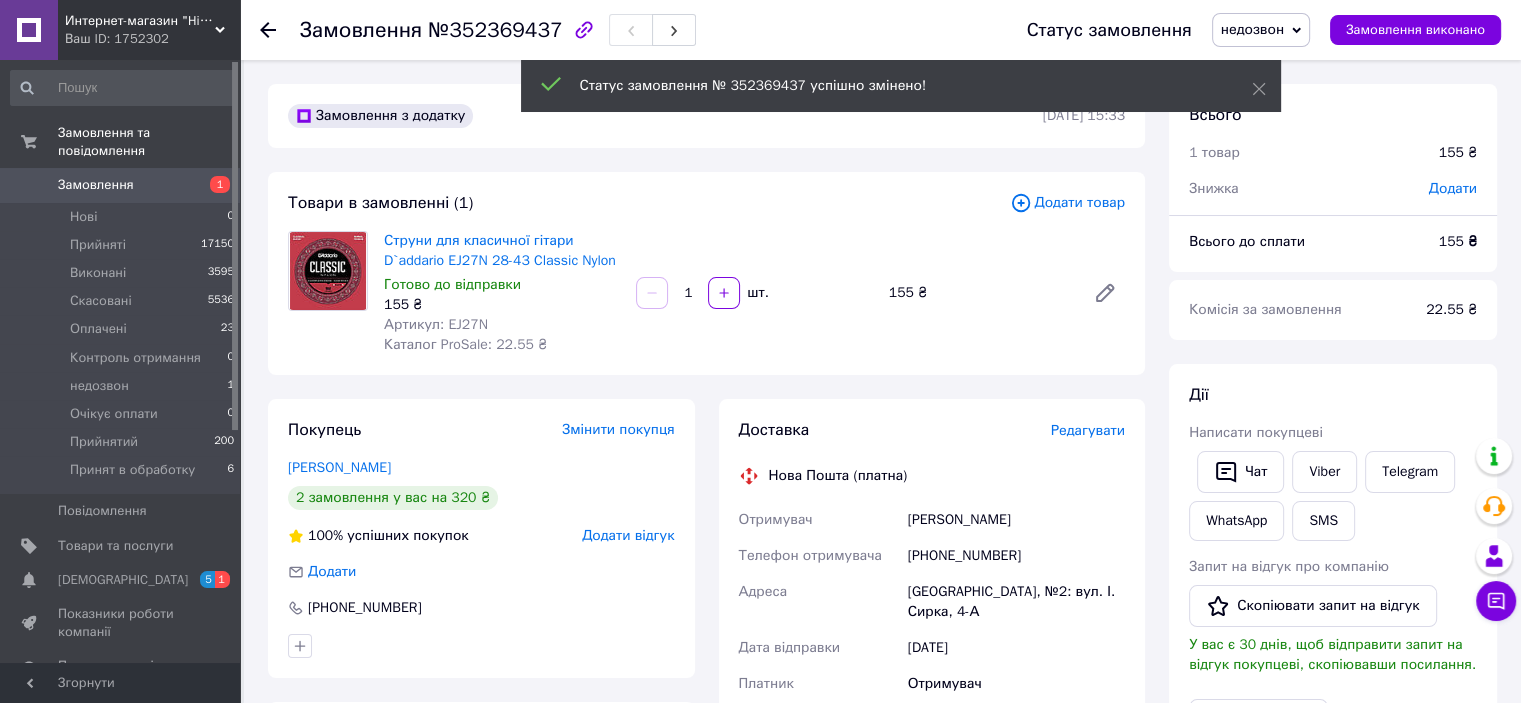 click on "Замовлення" at bounding box center [121, 185] 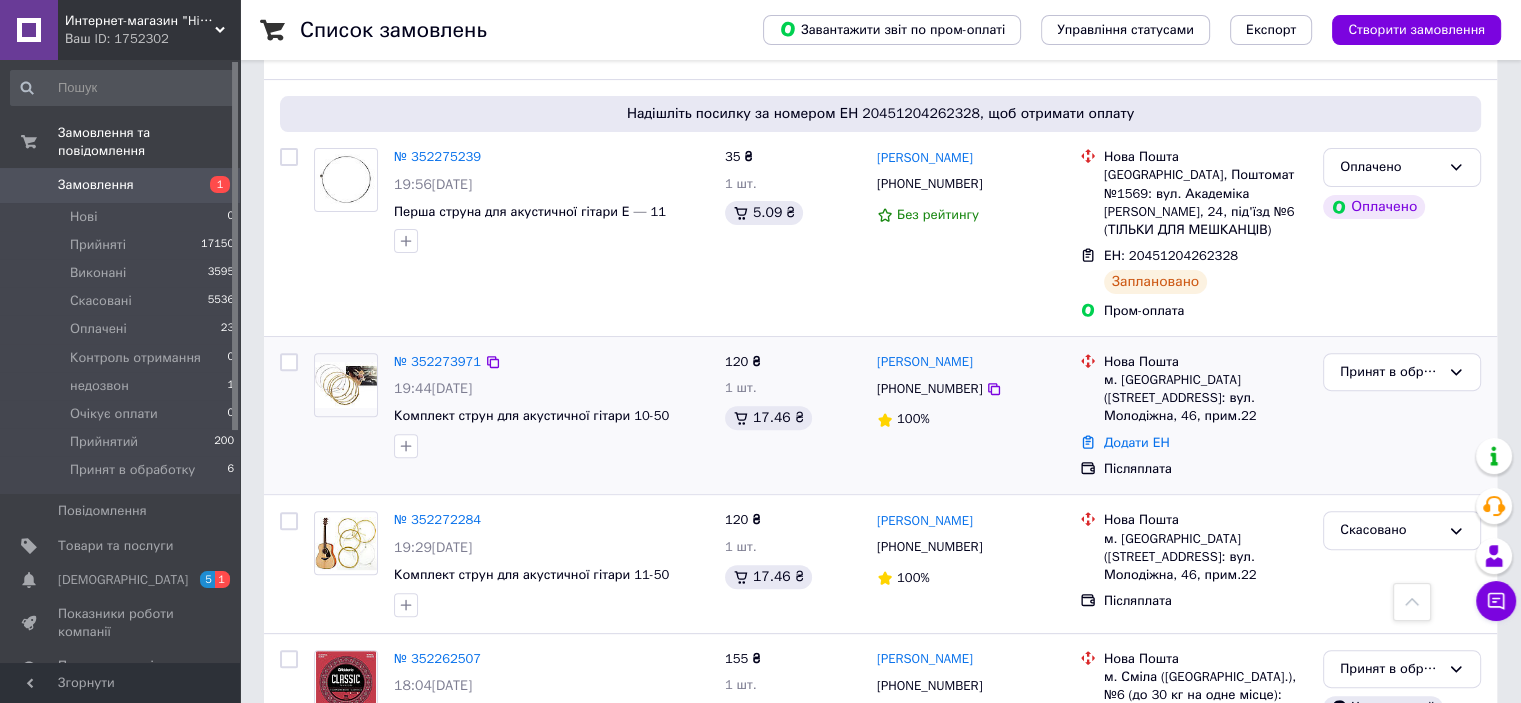 scroll, scrollTop: 600, scrollLeft: 0, axis: vertical 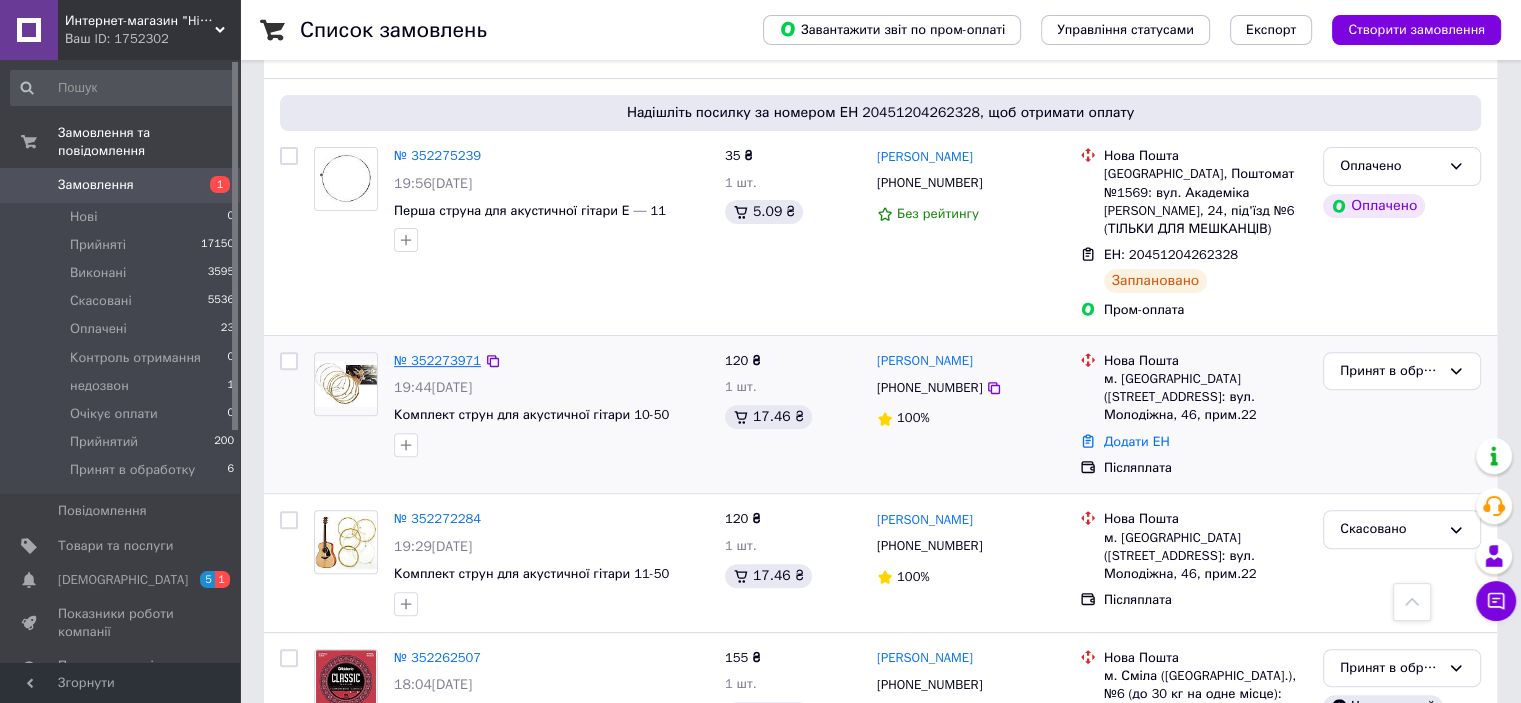 click on "№ 352273971" at bounding box center [437, 360] 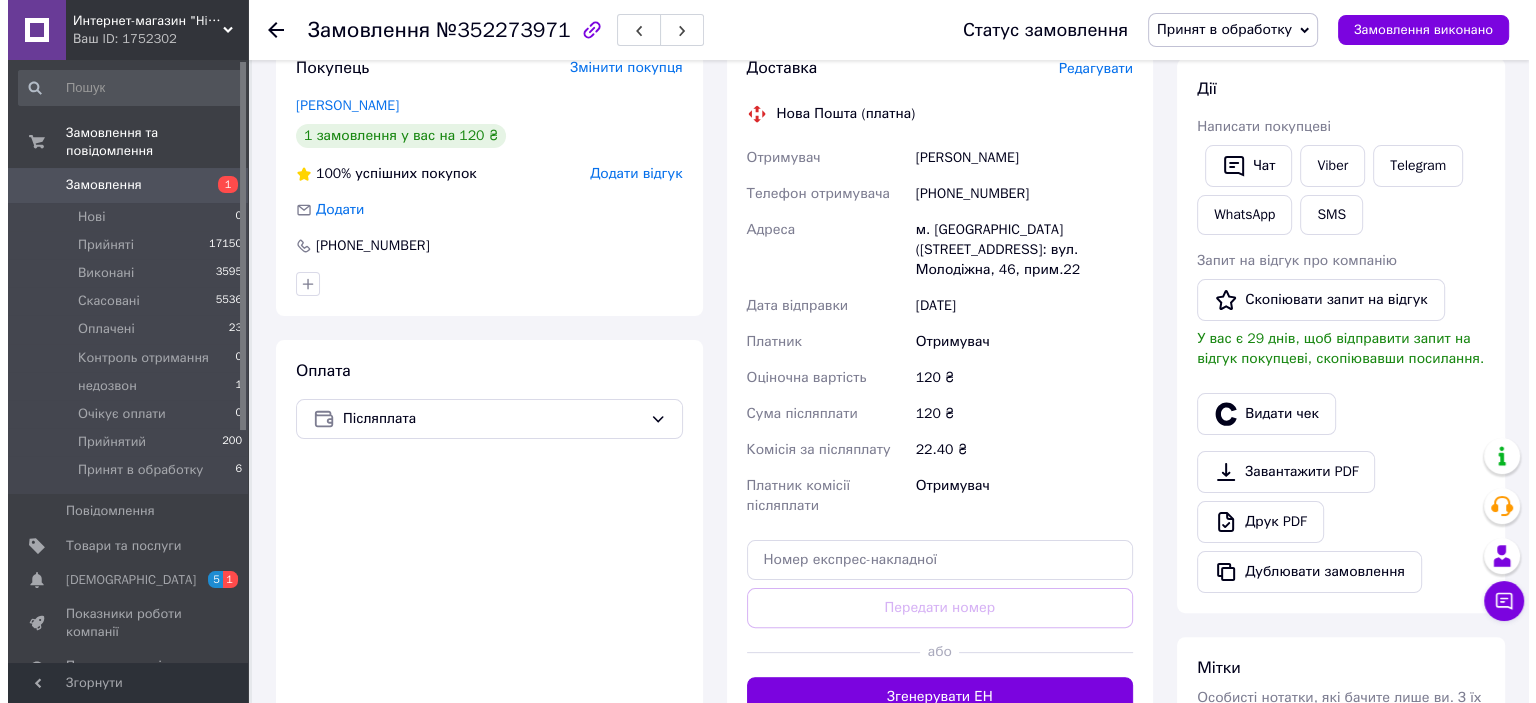 scroll, scrollTop: 200, scrollLeft: 0, axis: vertical 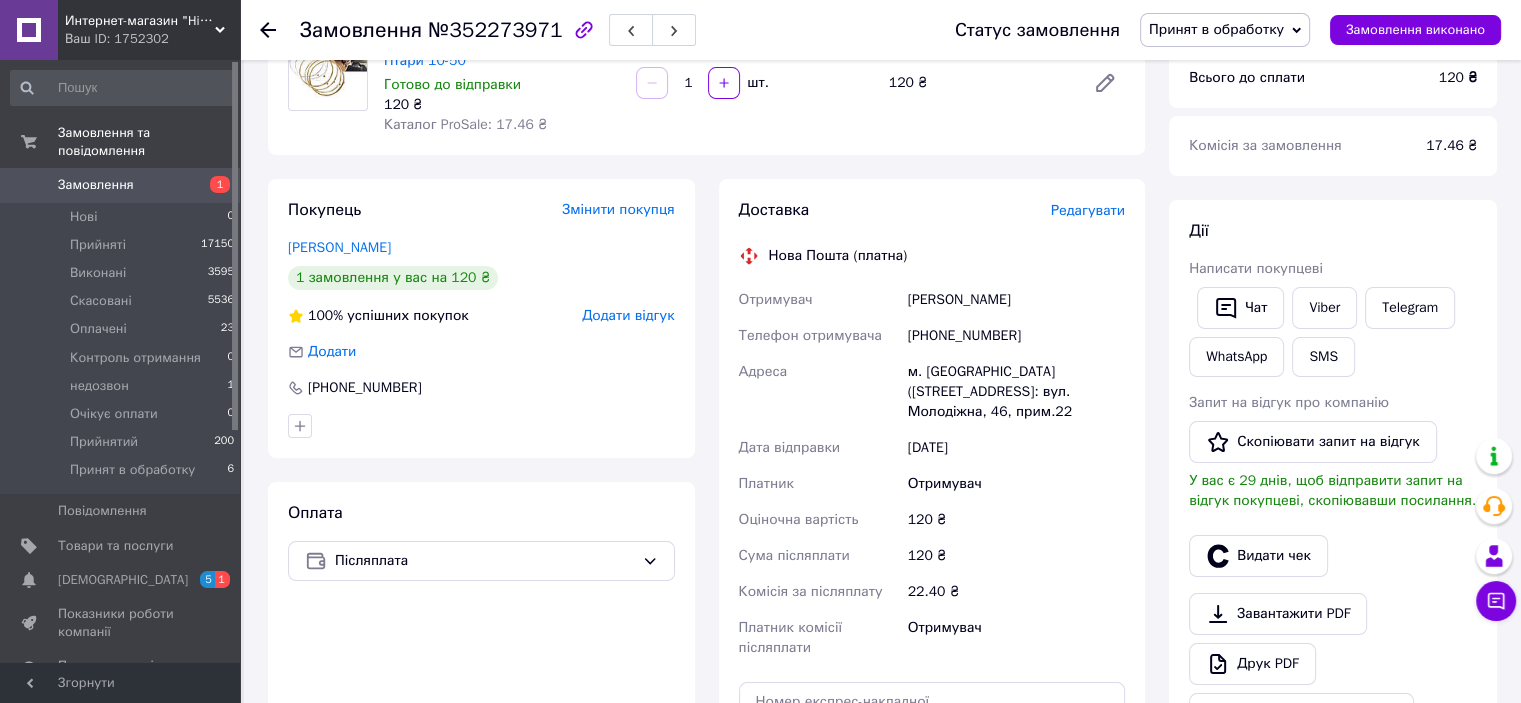 click on "Редагувати" at bounding box center (1088, 210) 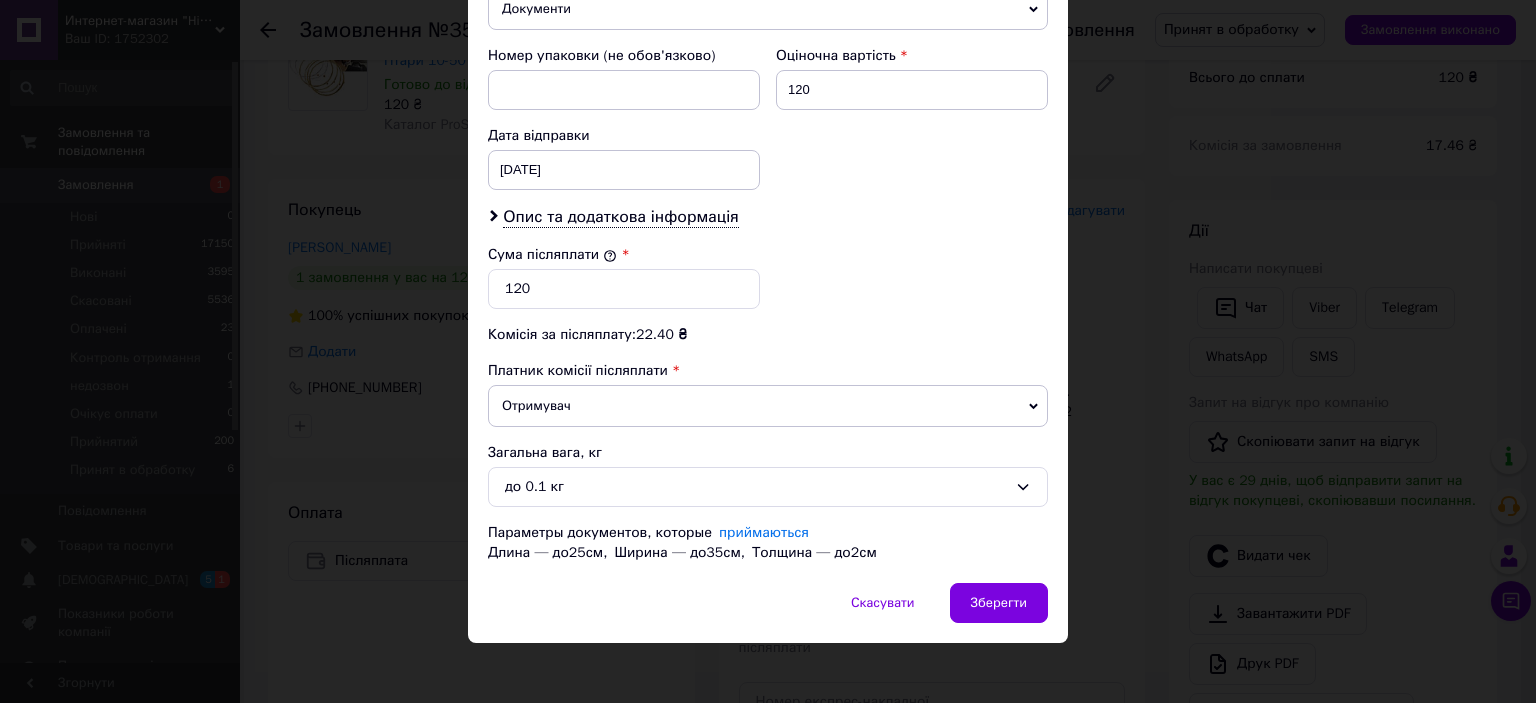 scroll, scrollTop: 856, scrollLeft: 0, axis: vertical 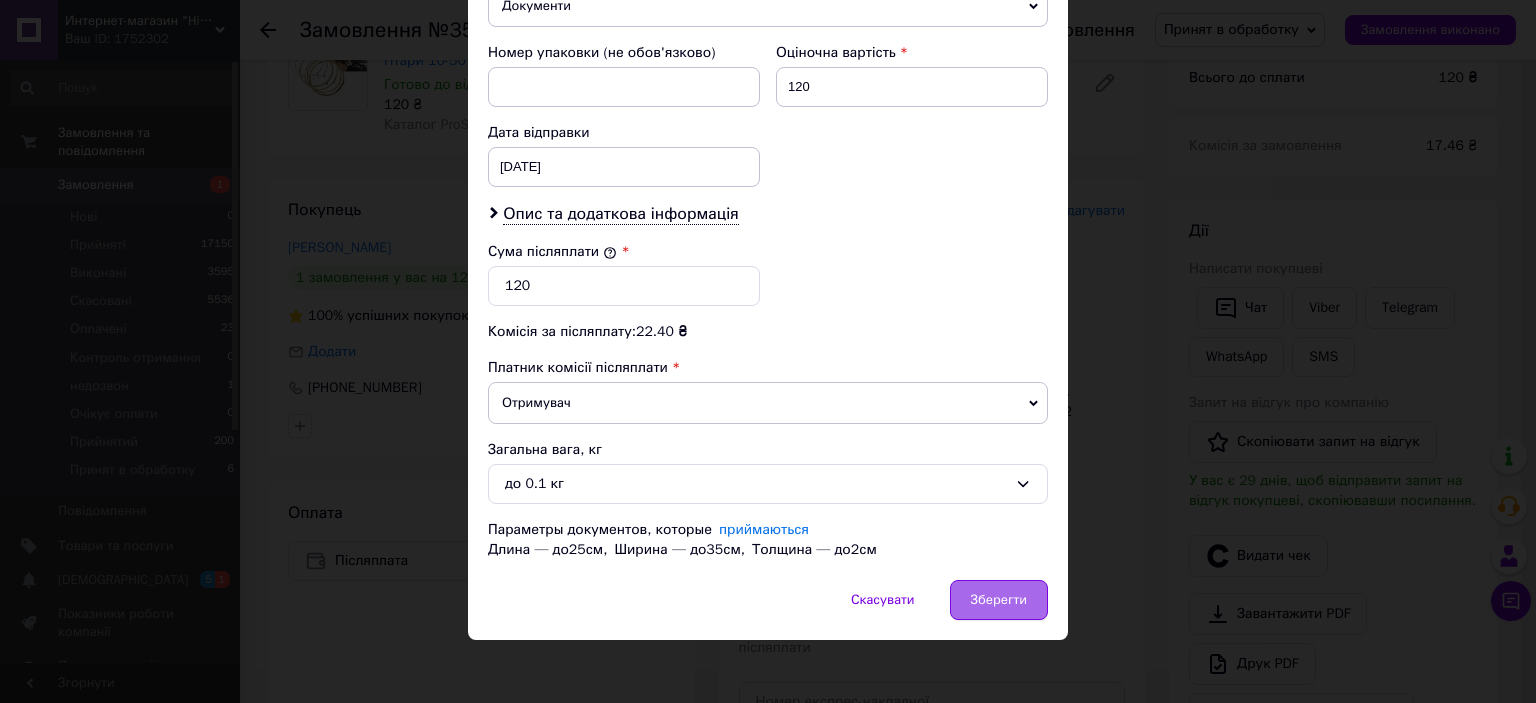 click on "Зберегти" at bounding box center (999, 600) 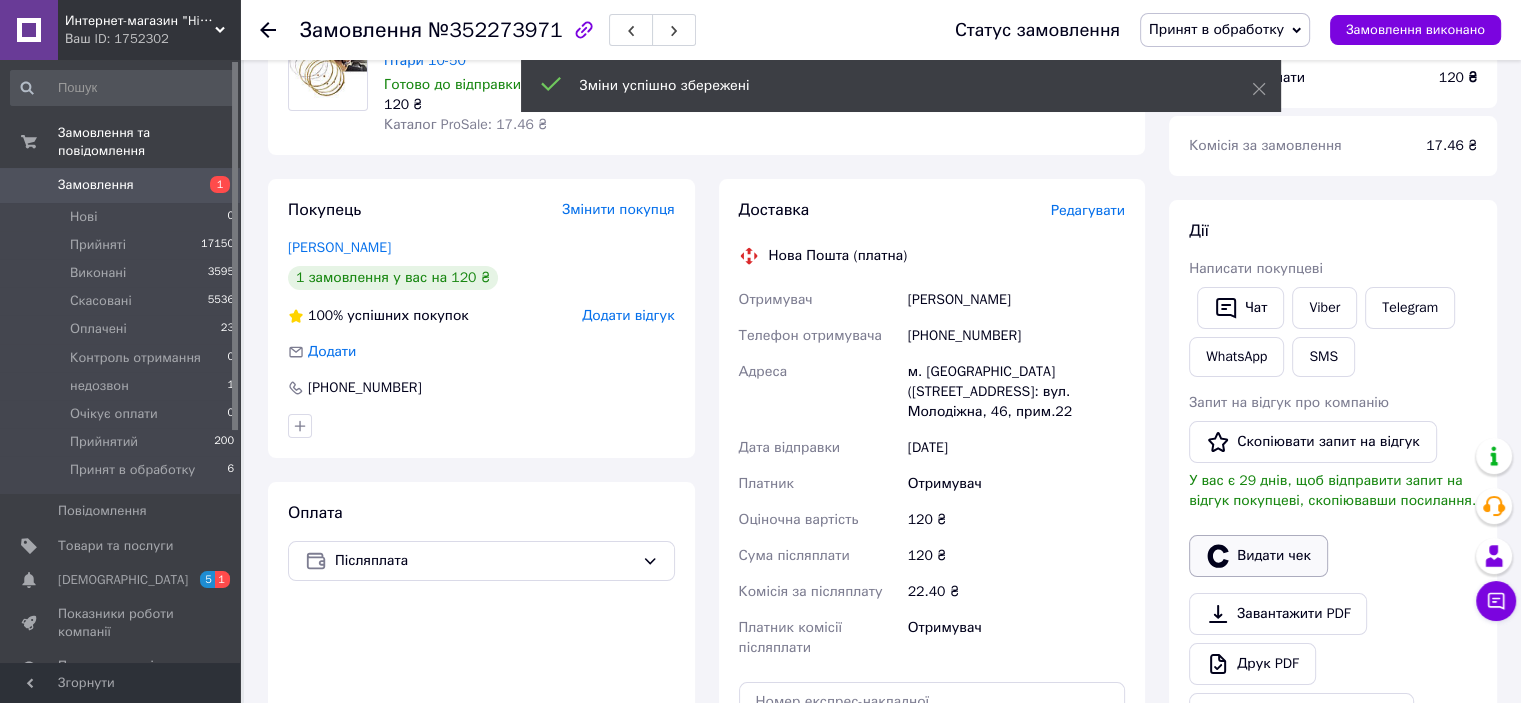 click at bounding box center [1333, 527] 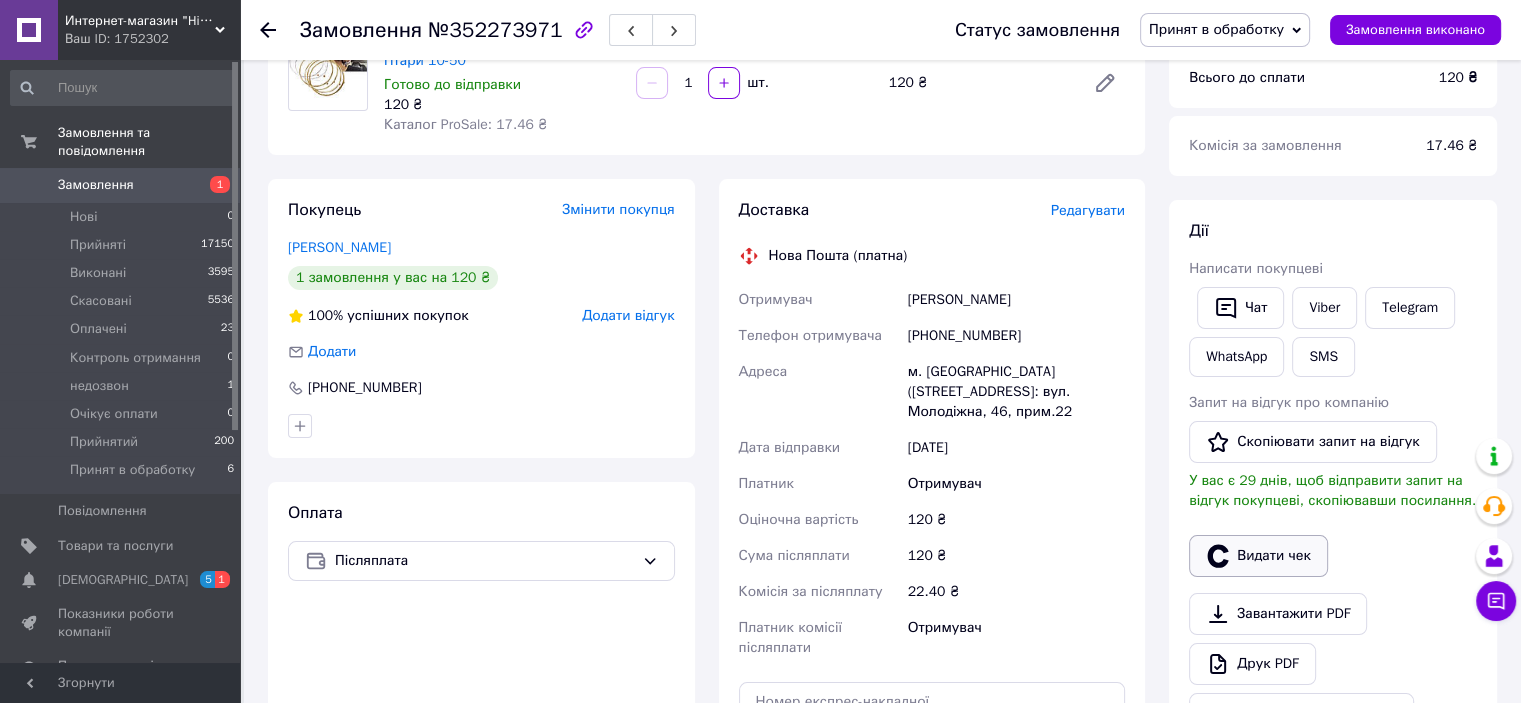 click on "Видати чек" at bounding box center [1258, 556] 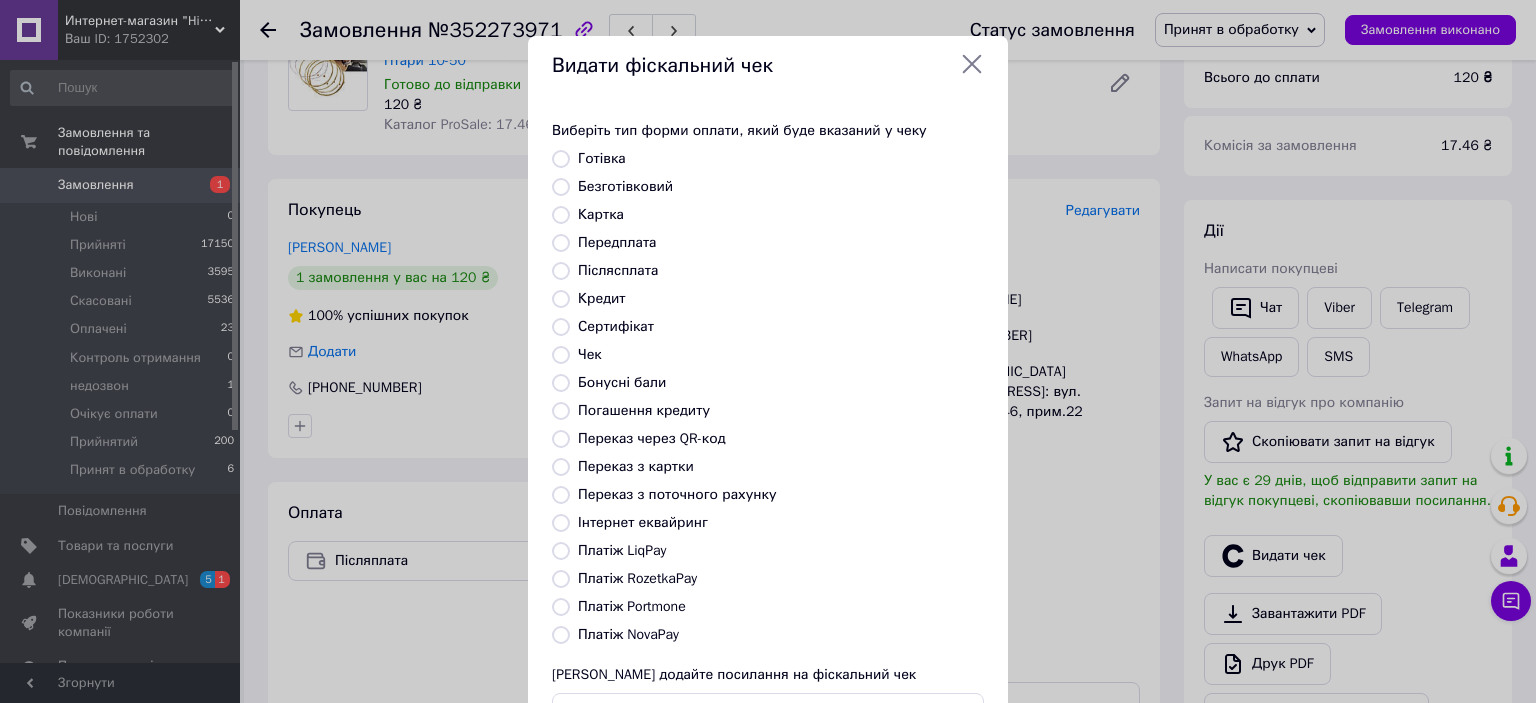 click on "Безготівковий" at bounding box center (625, 186) 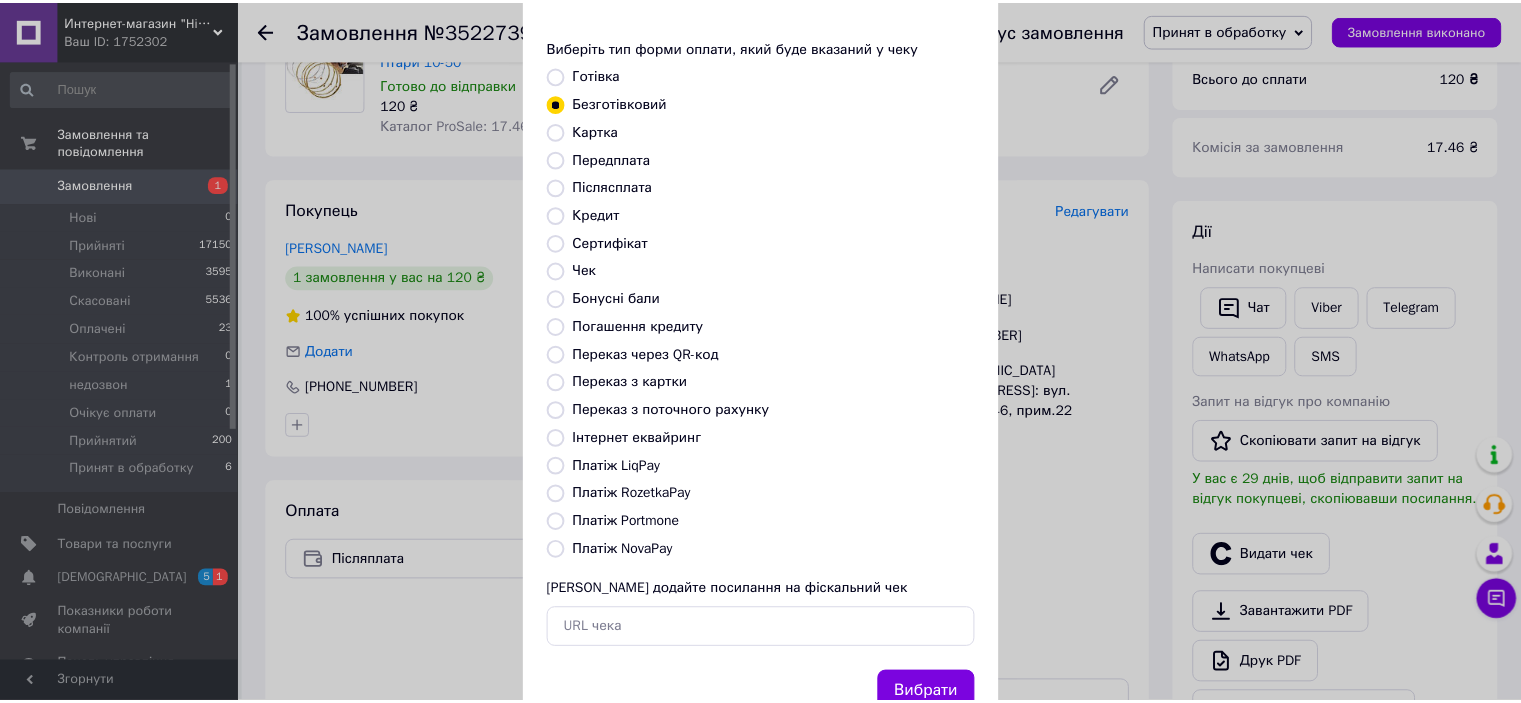 scroll, scrollTop: 155, scrollLeft: 0, axis: vertical 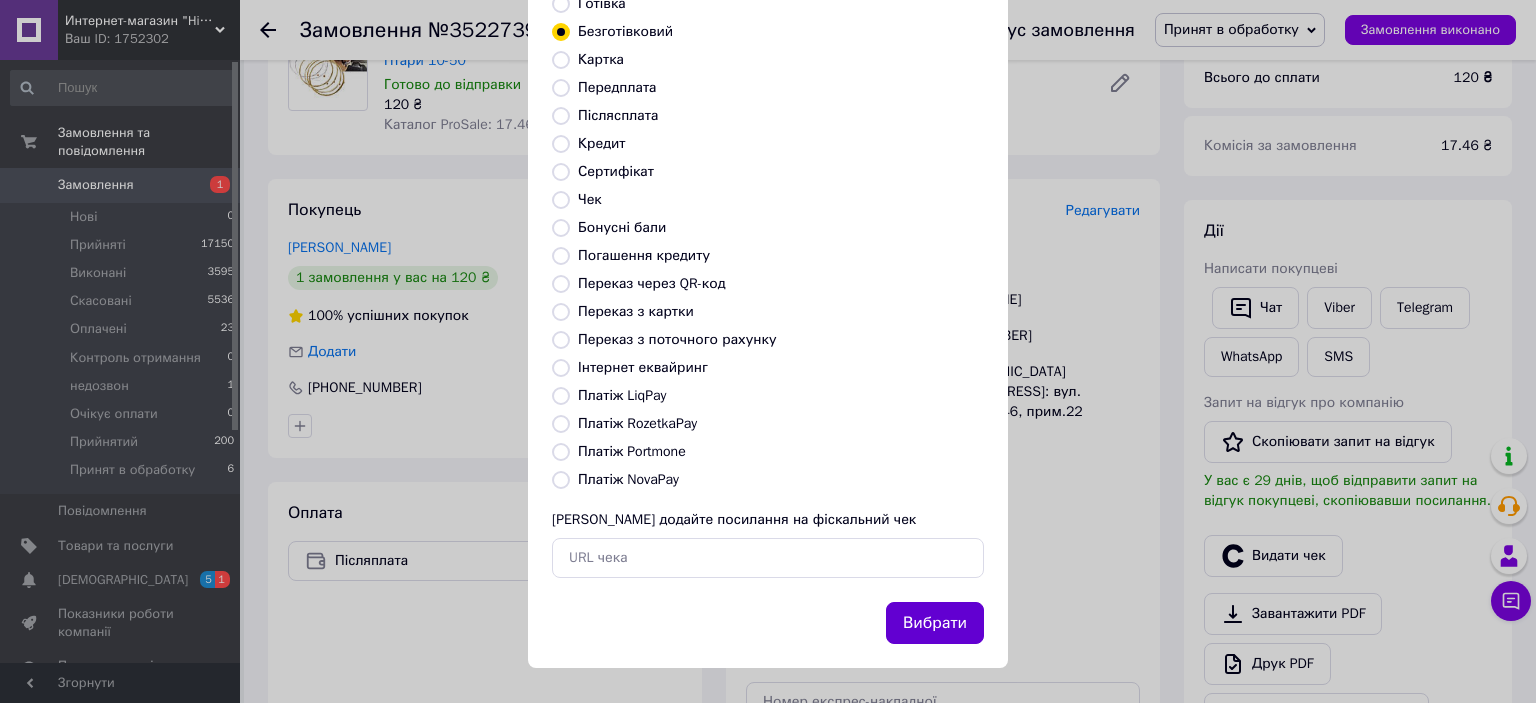 click on "Вибрати" at bounding box center [935, 623] 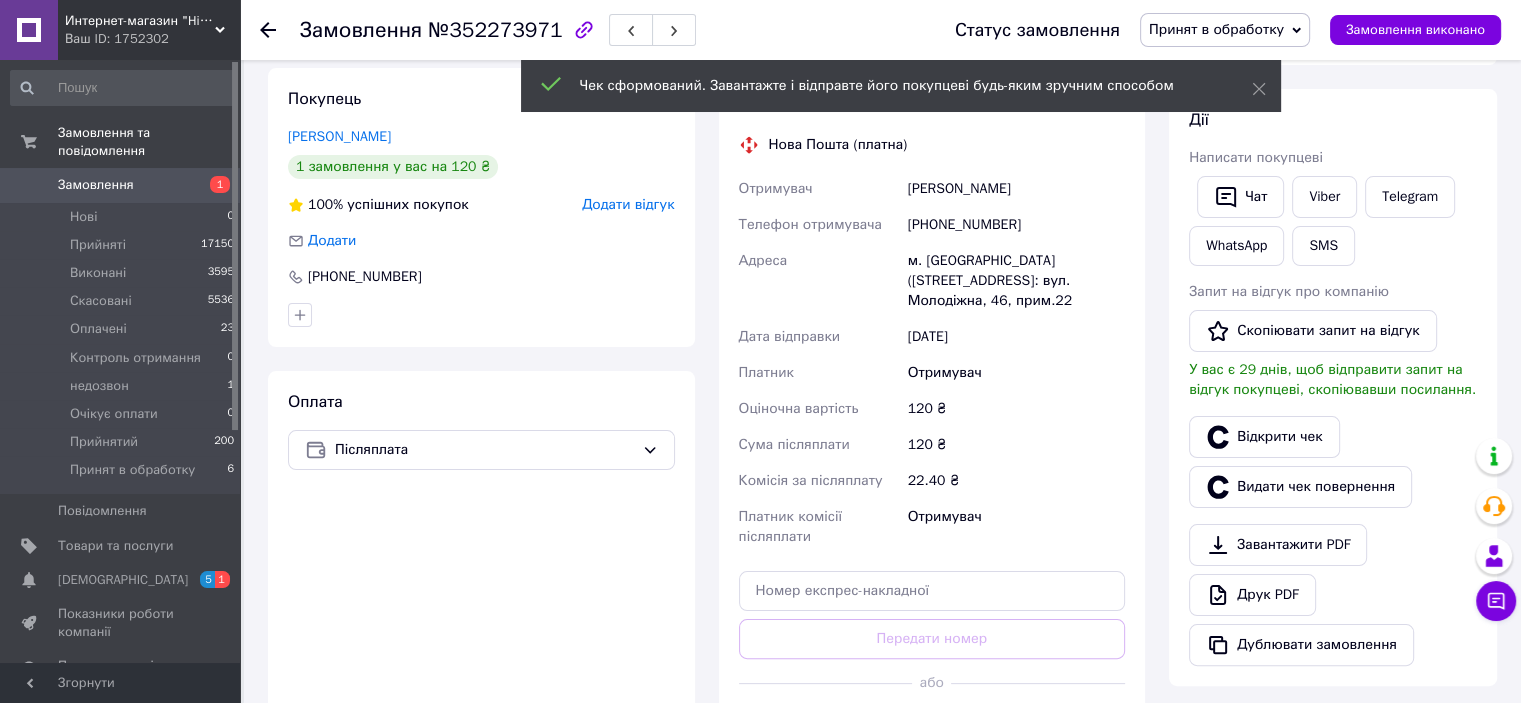 scroll, scrollTop: 500, scrollLeft: 0, axis: vertical 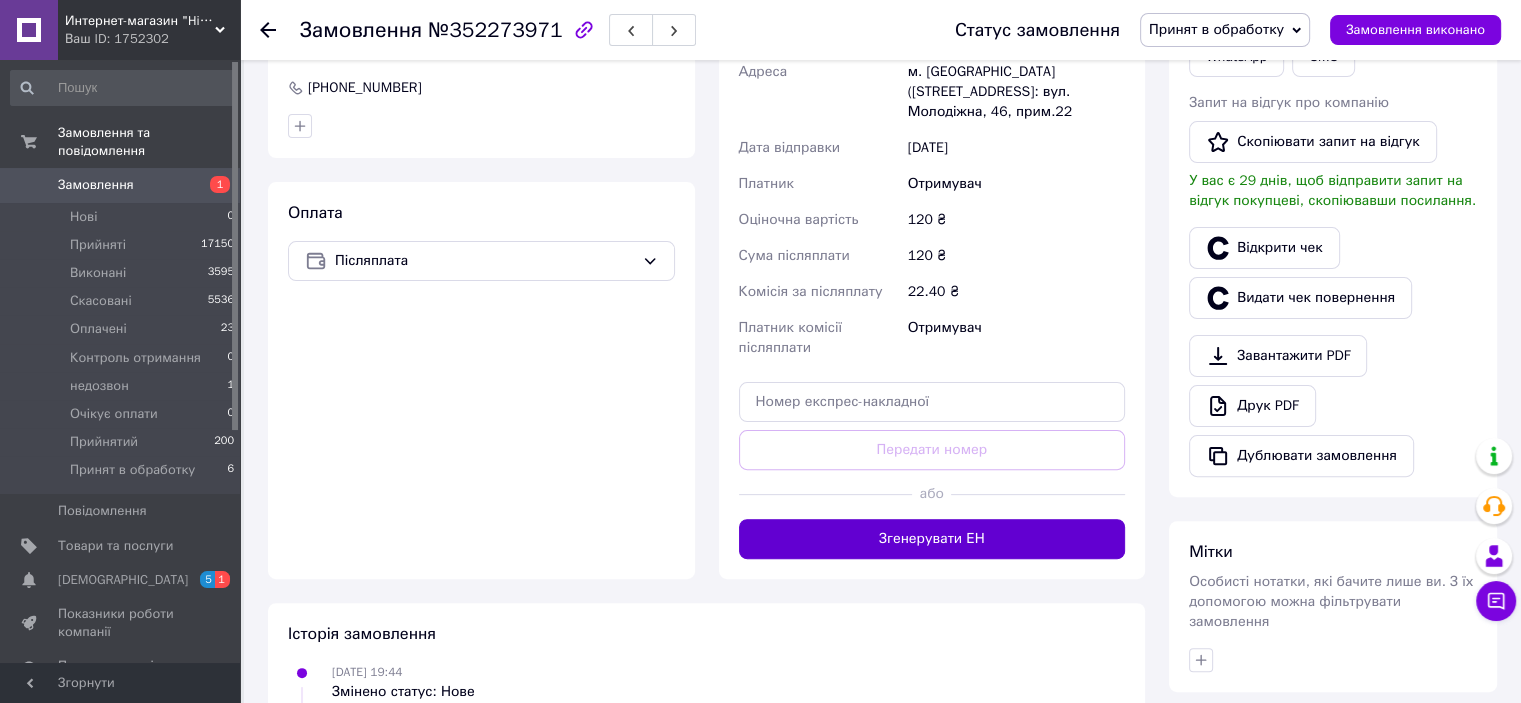 click on "Згенерувати ЕН" at bounding box center (932, 539) 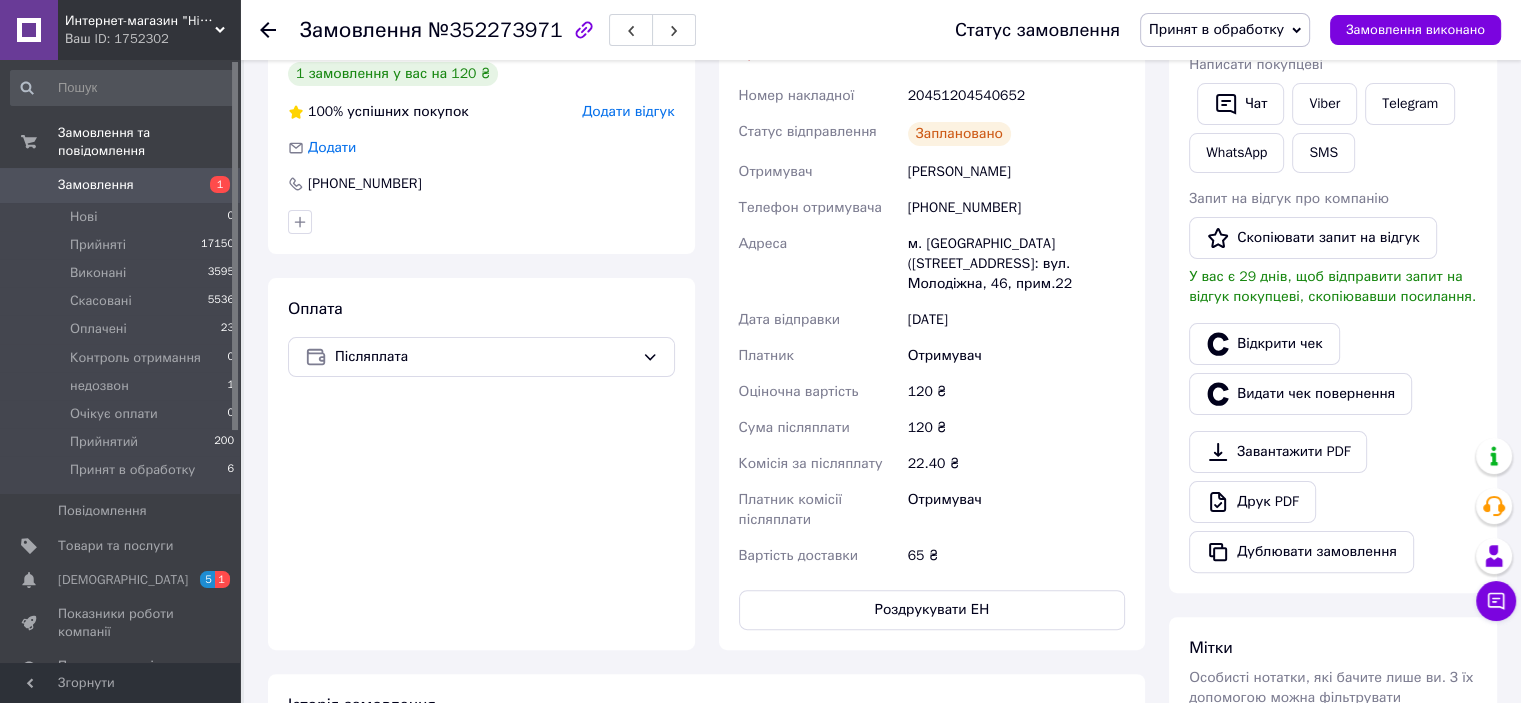 scroll, scrollTop: 300, scrollLeft: 0, axis: vertical 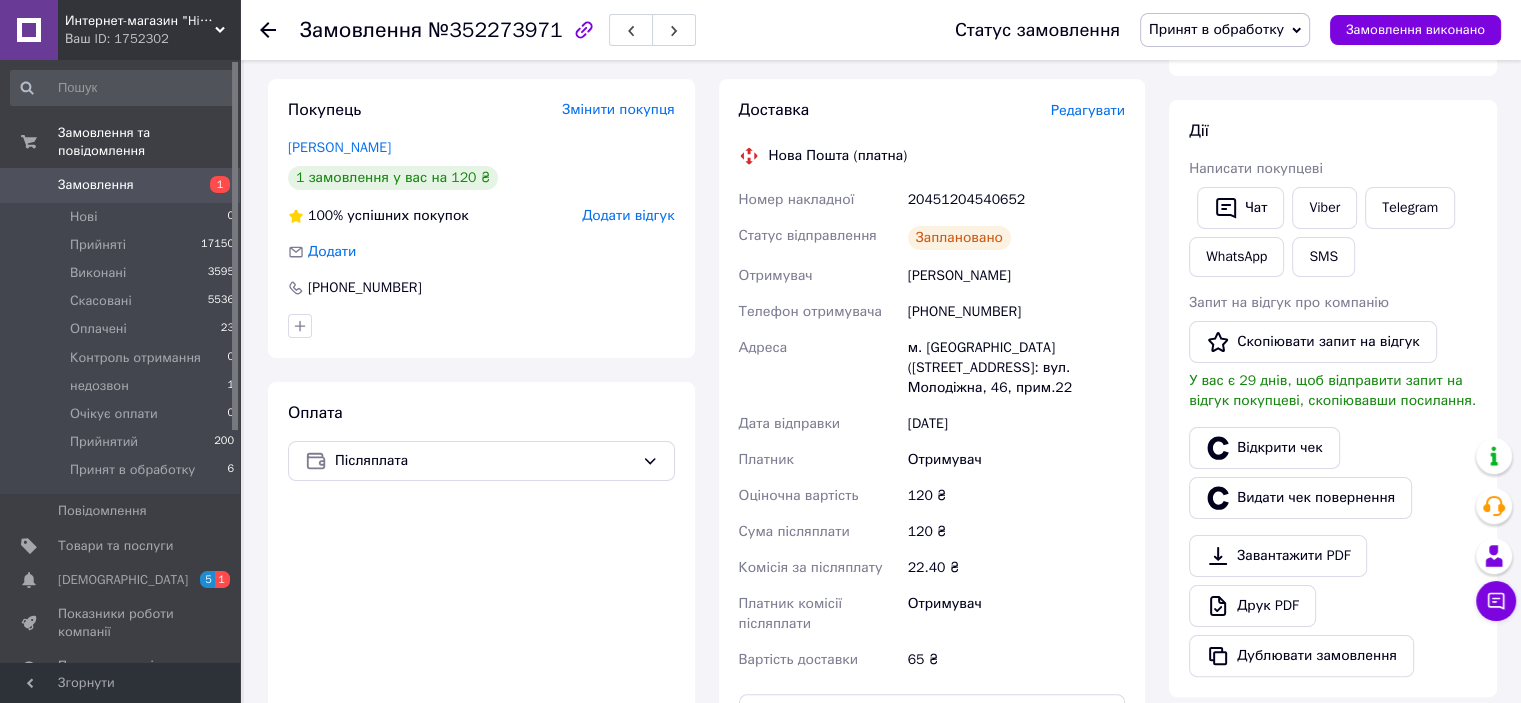 click on "Принят в обработку" at bounding box center [1216, 29] 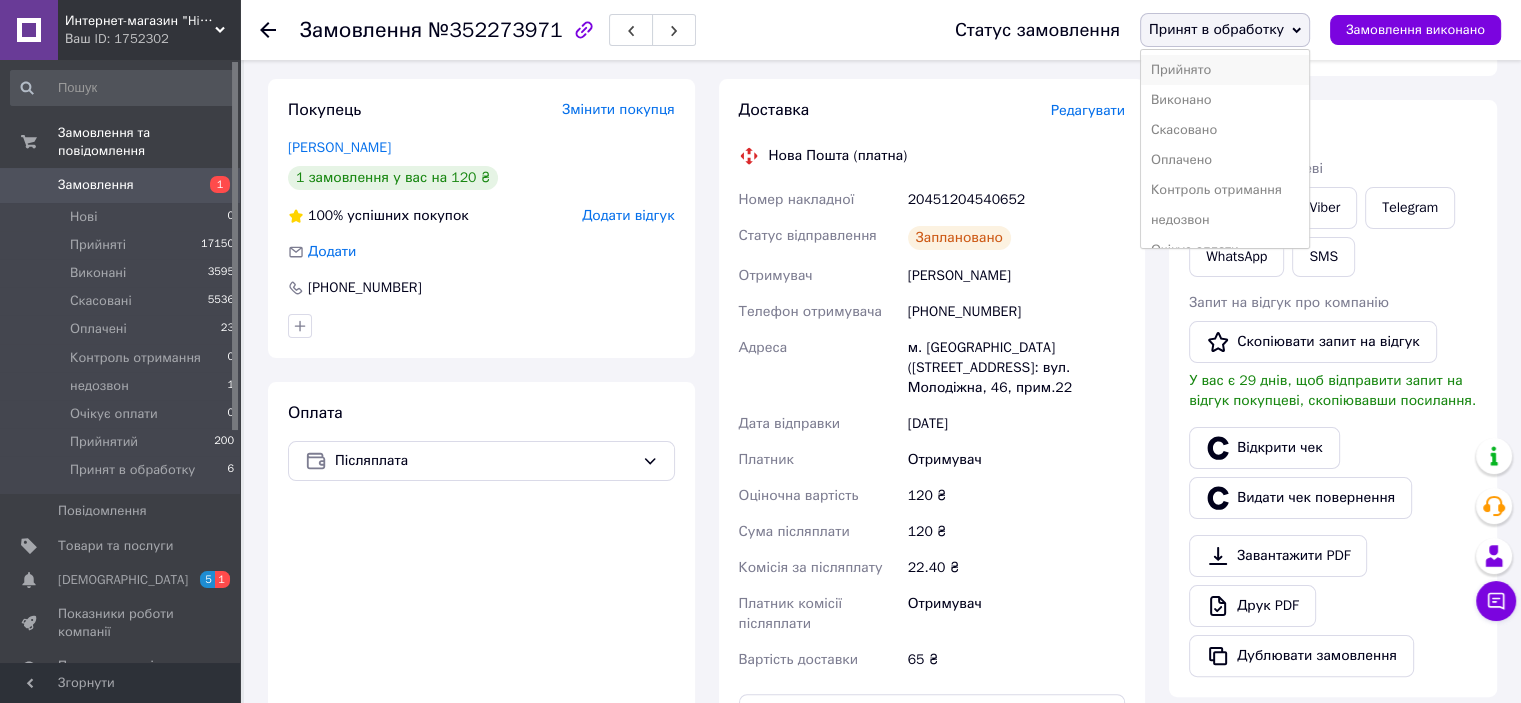click on "Прийнято" at bounding box center (1225, 70) 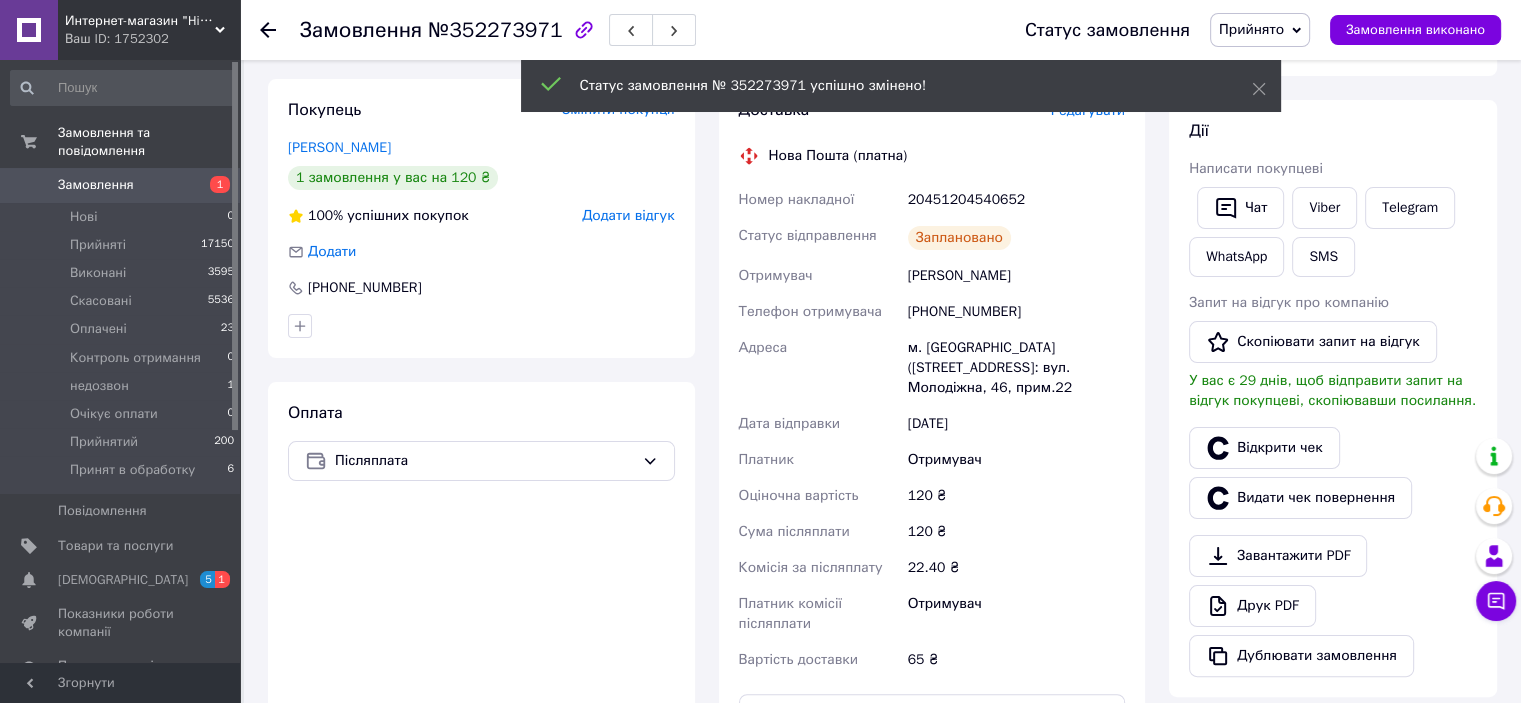 click on "Замовлення" at bounding box center (121, 185) 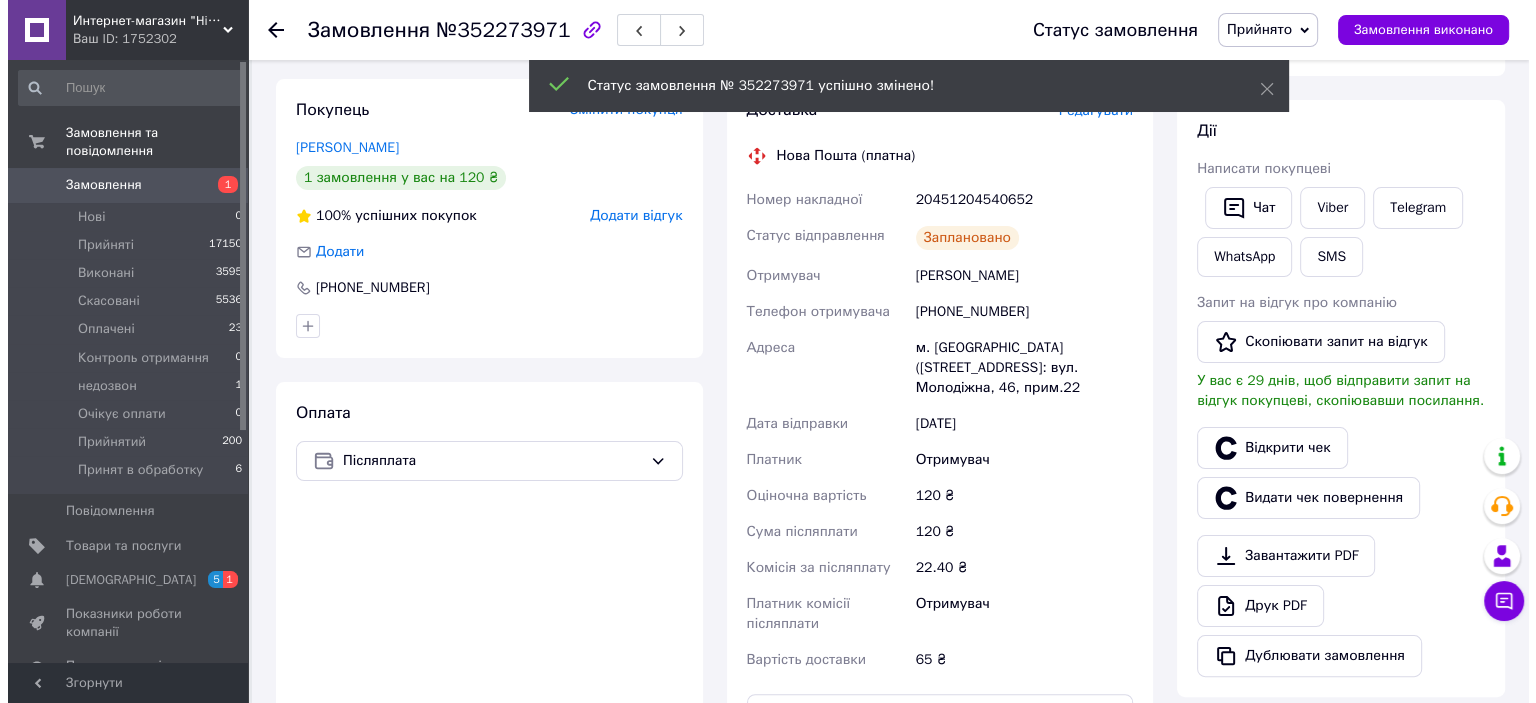 scroll, scrollTop: 0, scrollLeft: 0, axis: both 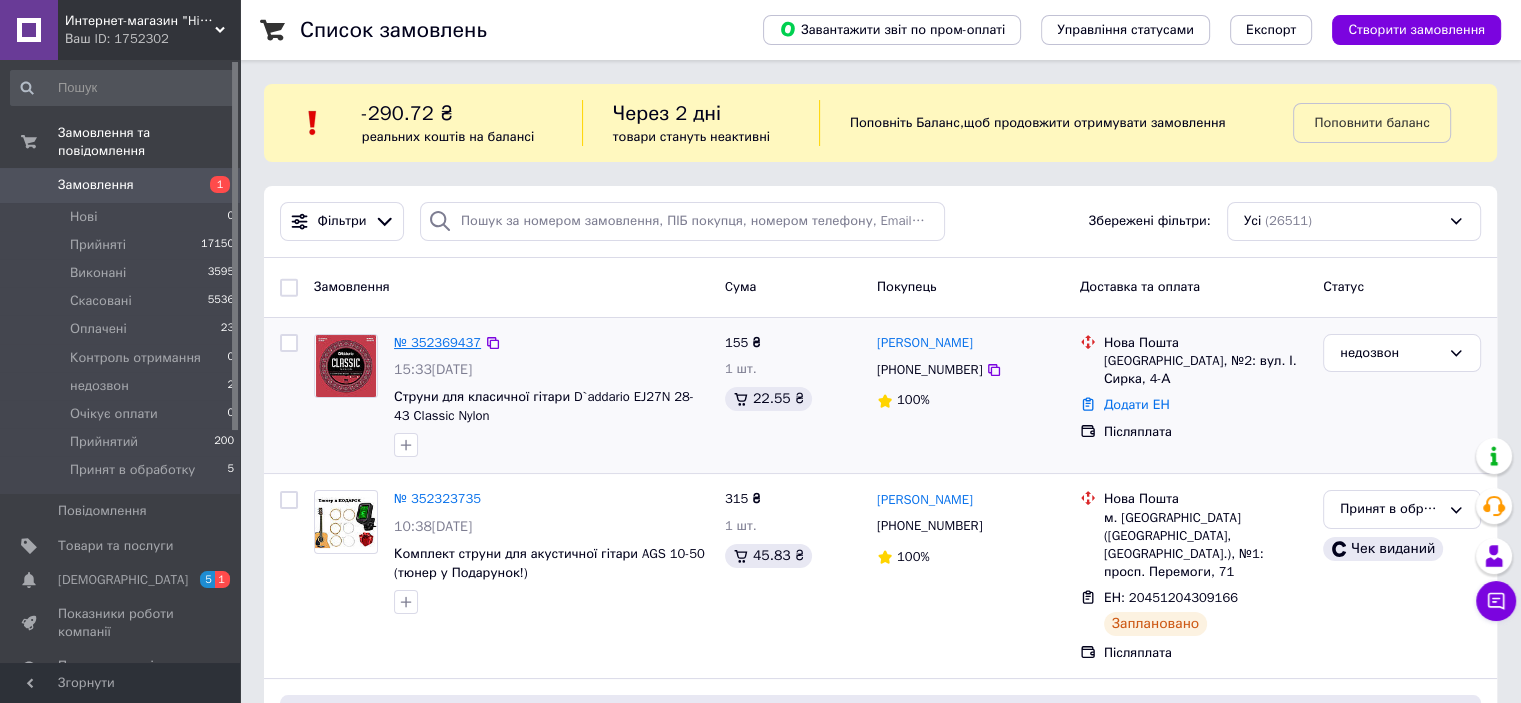 click on "№ 352369437" at bounding box center (437, 342) 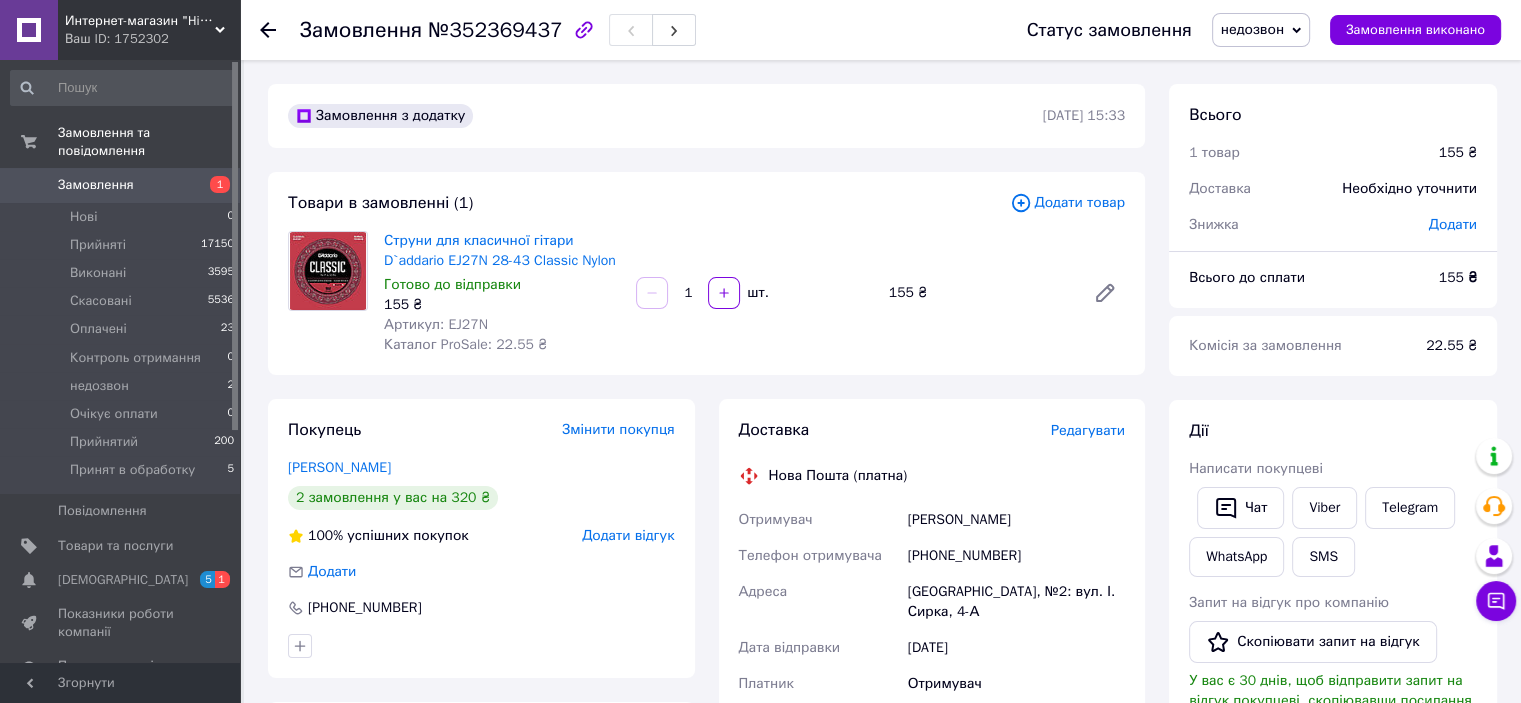 click on "Редагувати" at bounding box center [1088, 430] 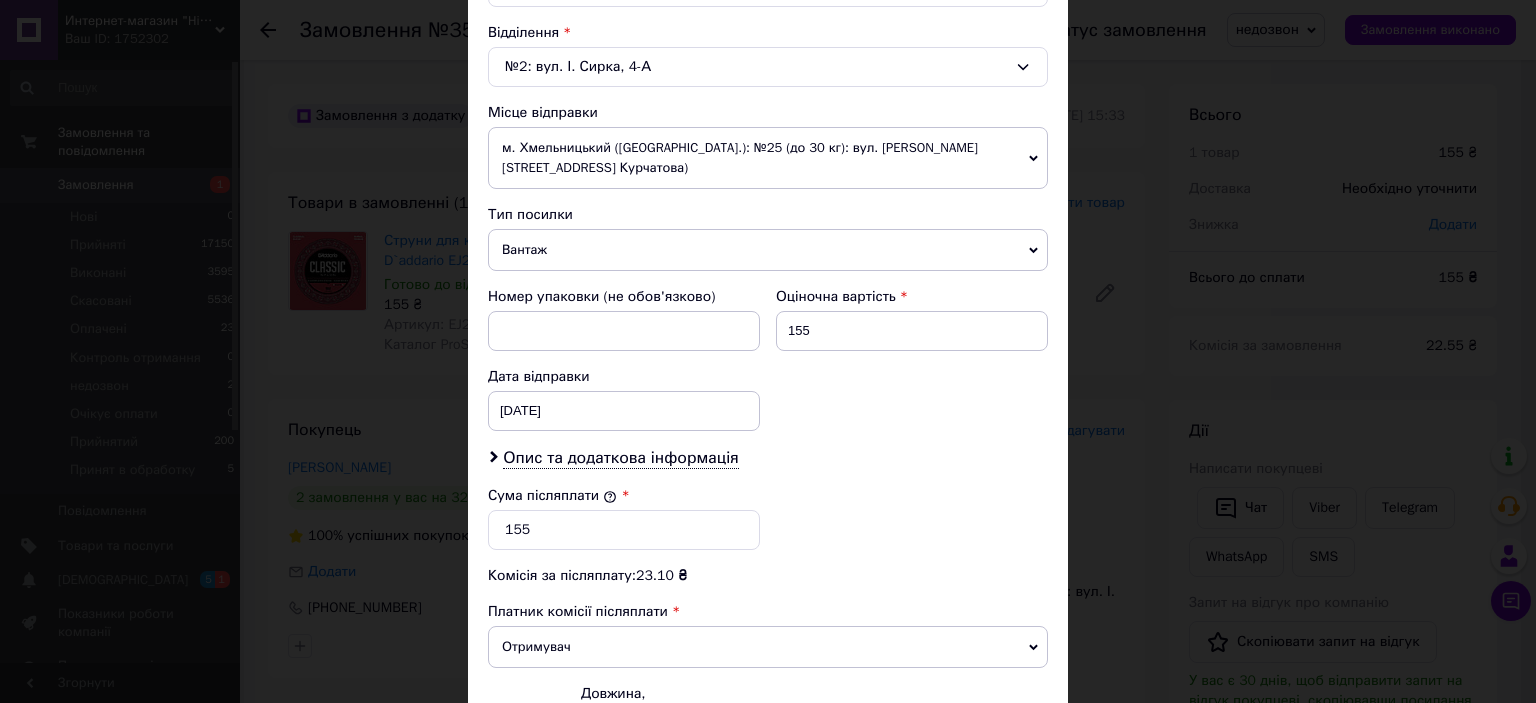 scroll, scrollTop: 700, scrollLeft: 0, axis: vertical 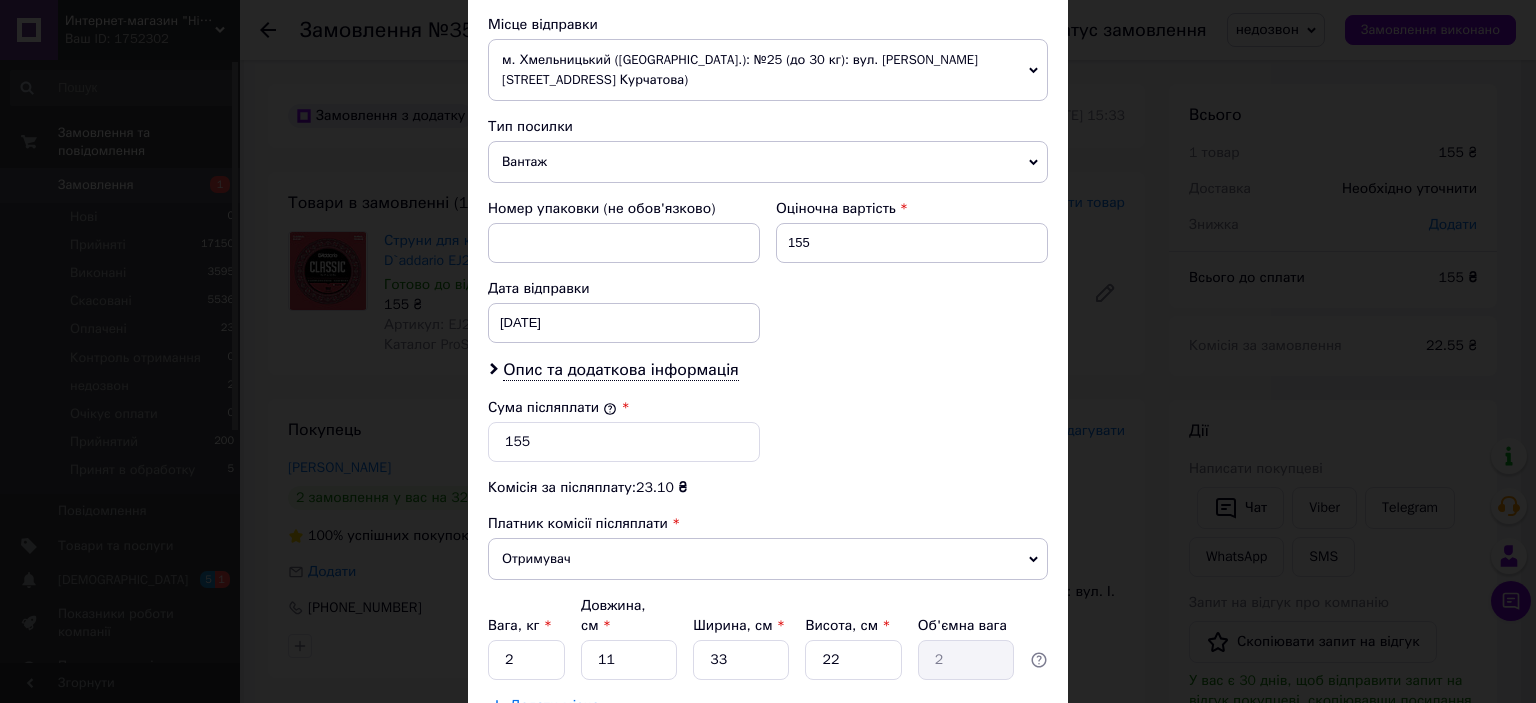 click on "Вантаж" at bounding box center (768, 162) 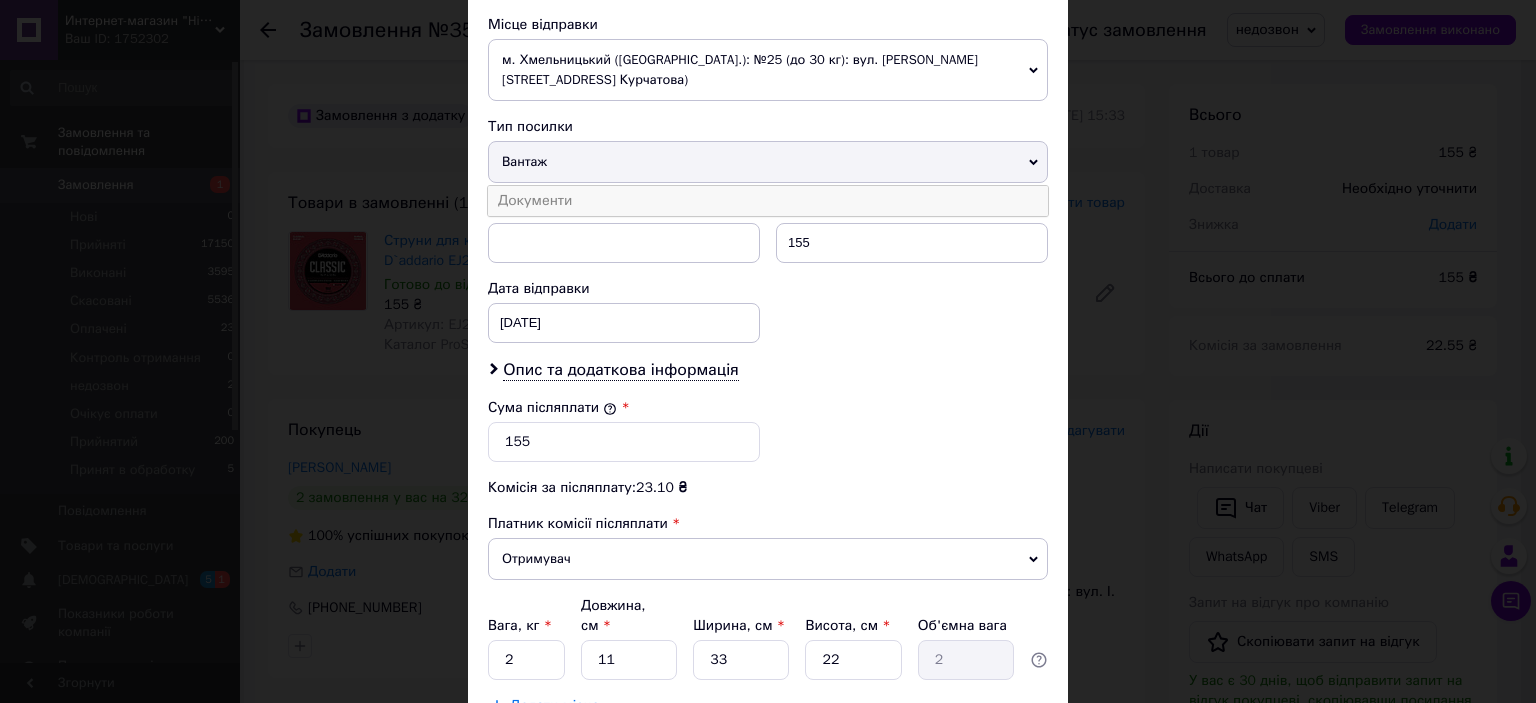 click on "Документи" at bounding box center (768, 201) 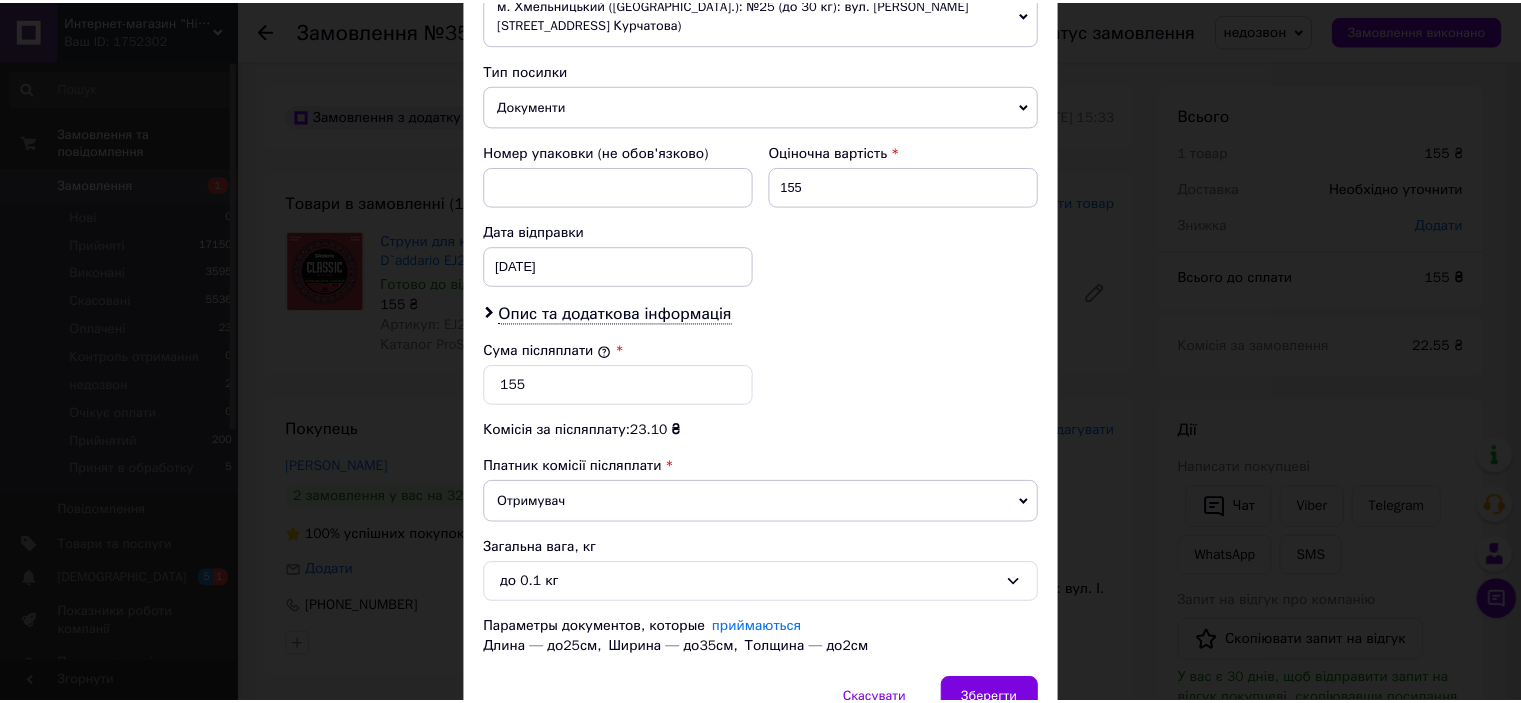 scroll, scrollTop: 856, scrollLeft: 0, axis: vertical 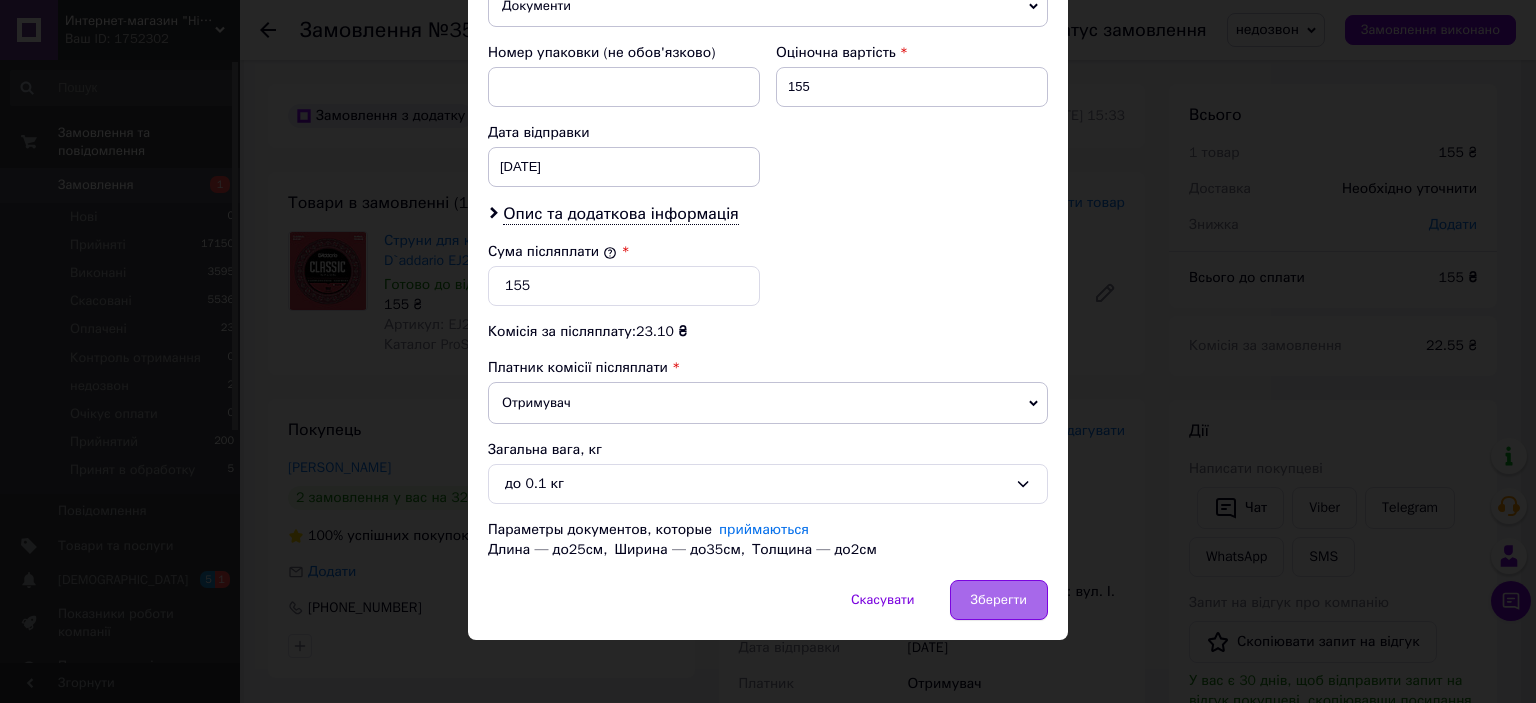 click on "Зберегти" at bounding box center (999, 600) 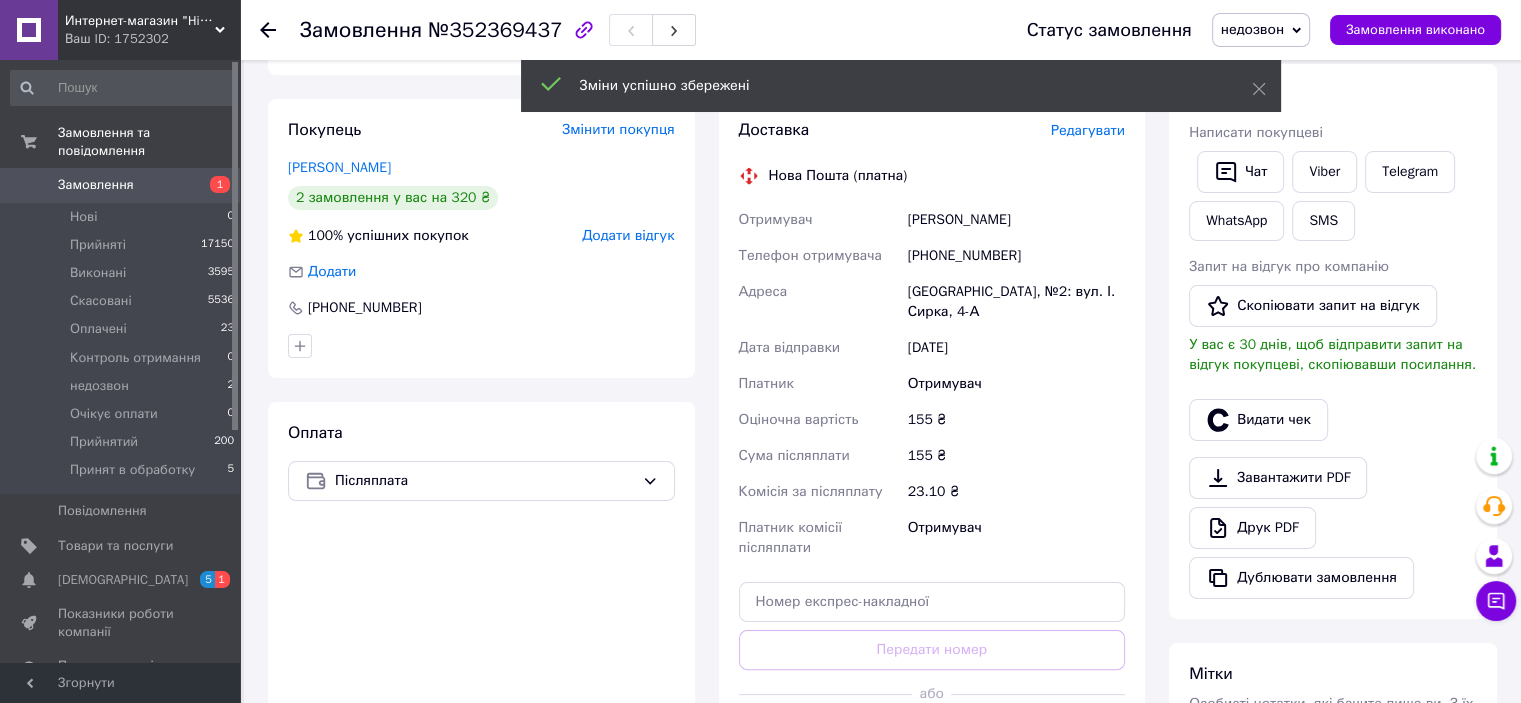scroll, scrollTop: 600, scrollLeft: 0, axis: vertical 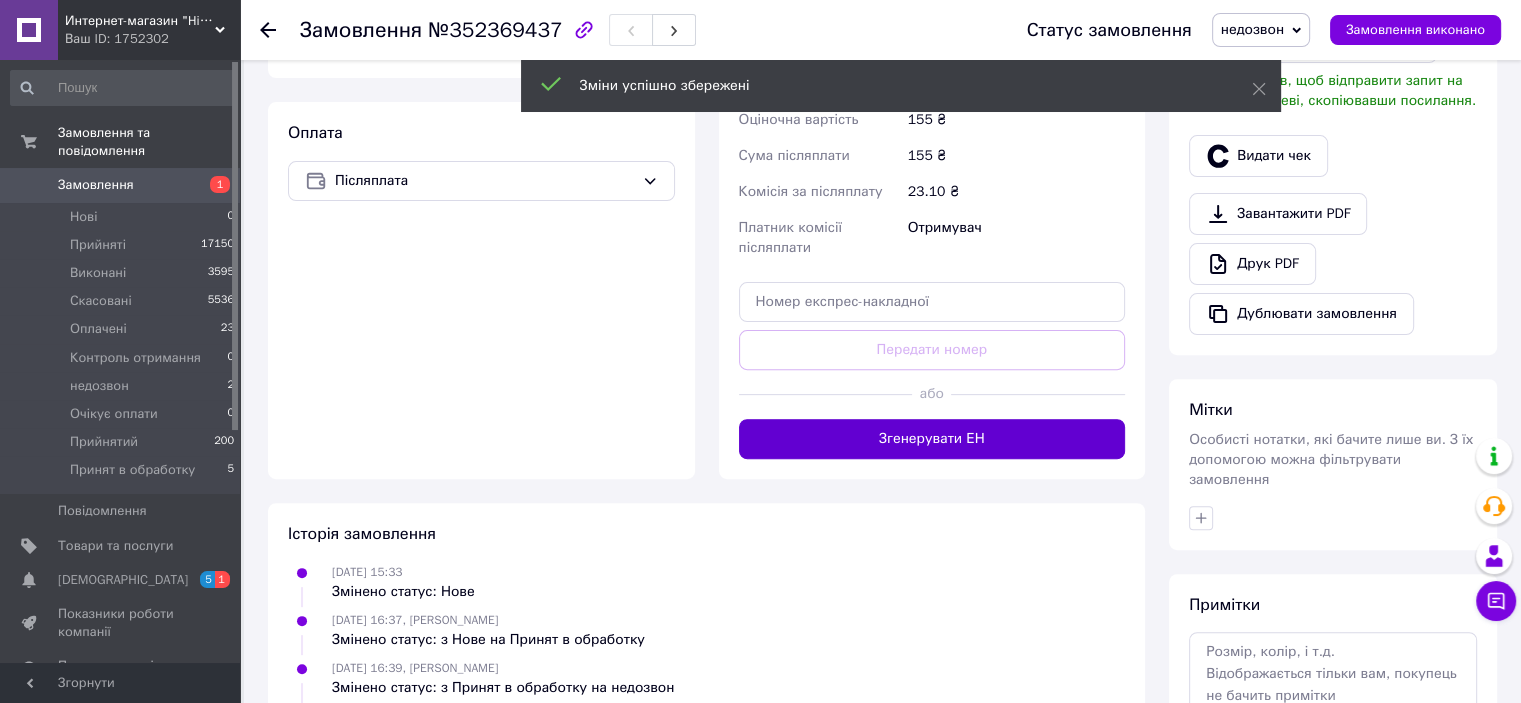 click on "Згенерувати ЕН" at bounding box center [932, 439] 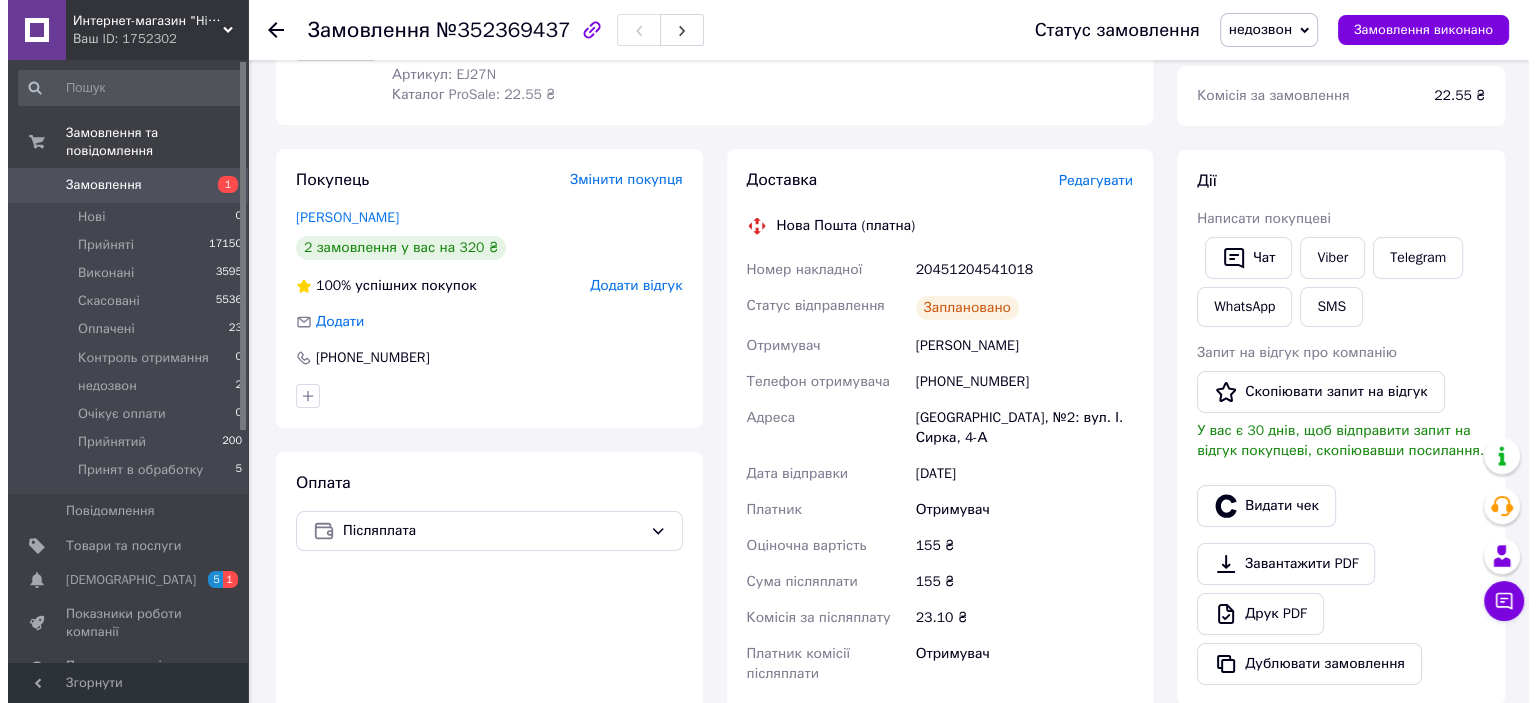 scroll, scrollTop: 200, scrollLeft: 0, axis: vertical 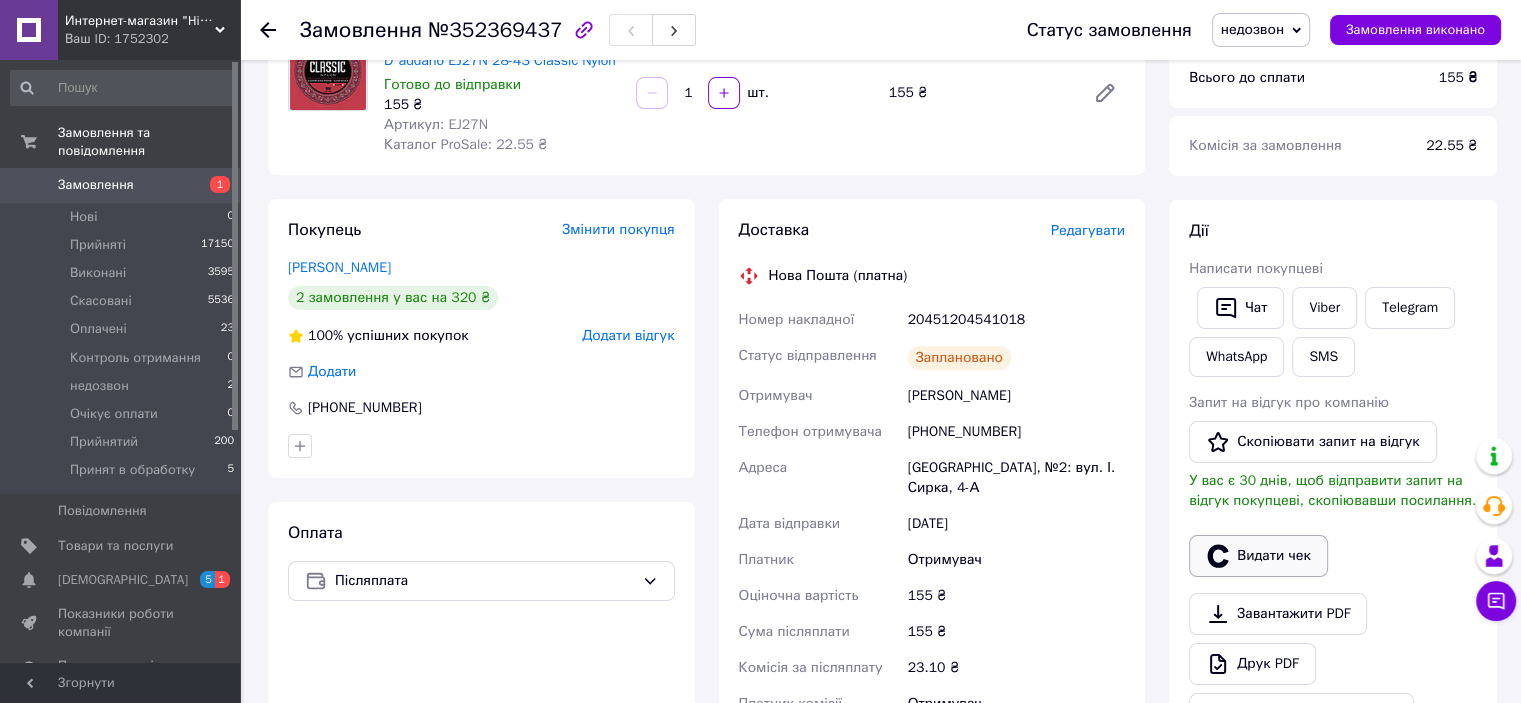 click on "Видати чек" at bounding box center [1258, 556] 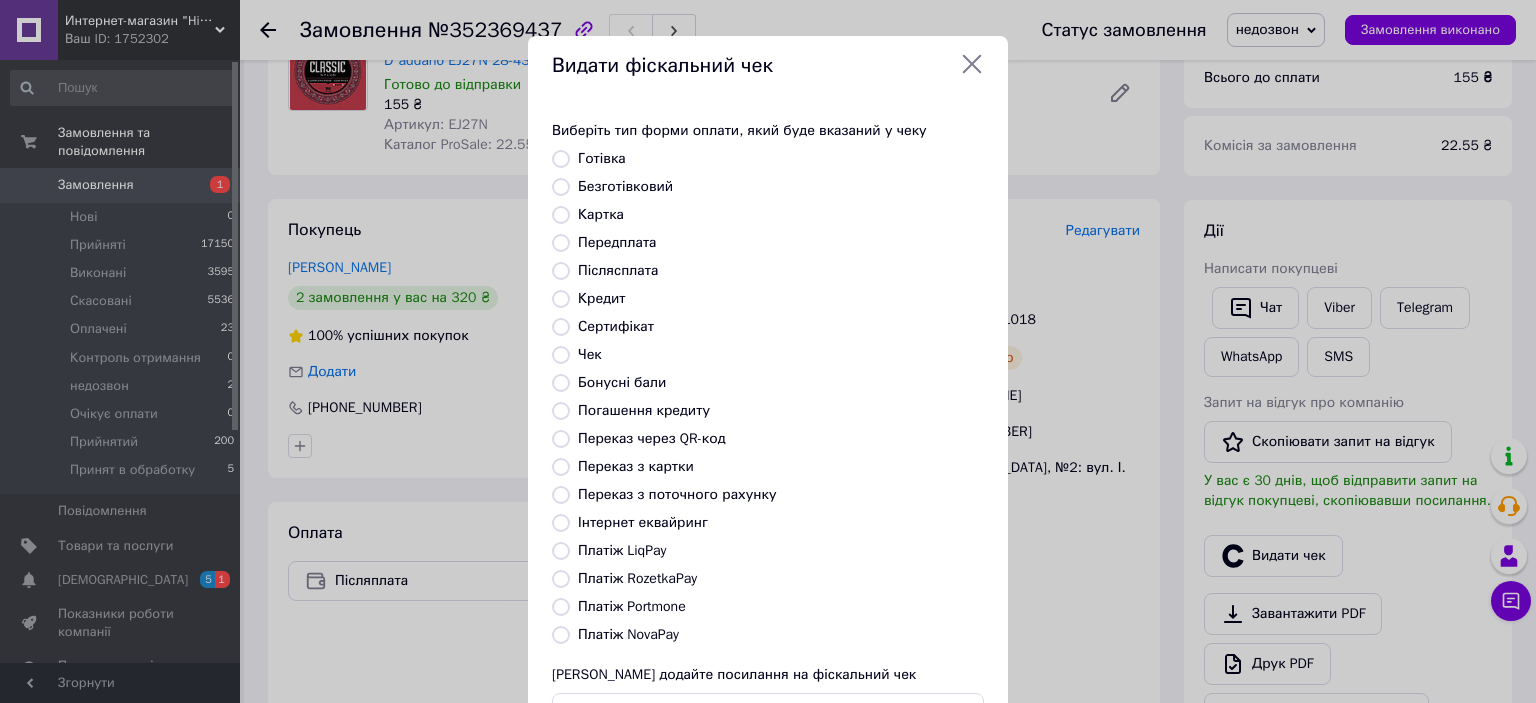 click on "Безготівковий" at bounding box center (625, 186) 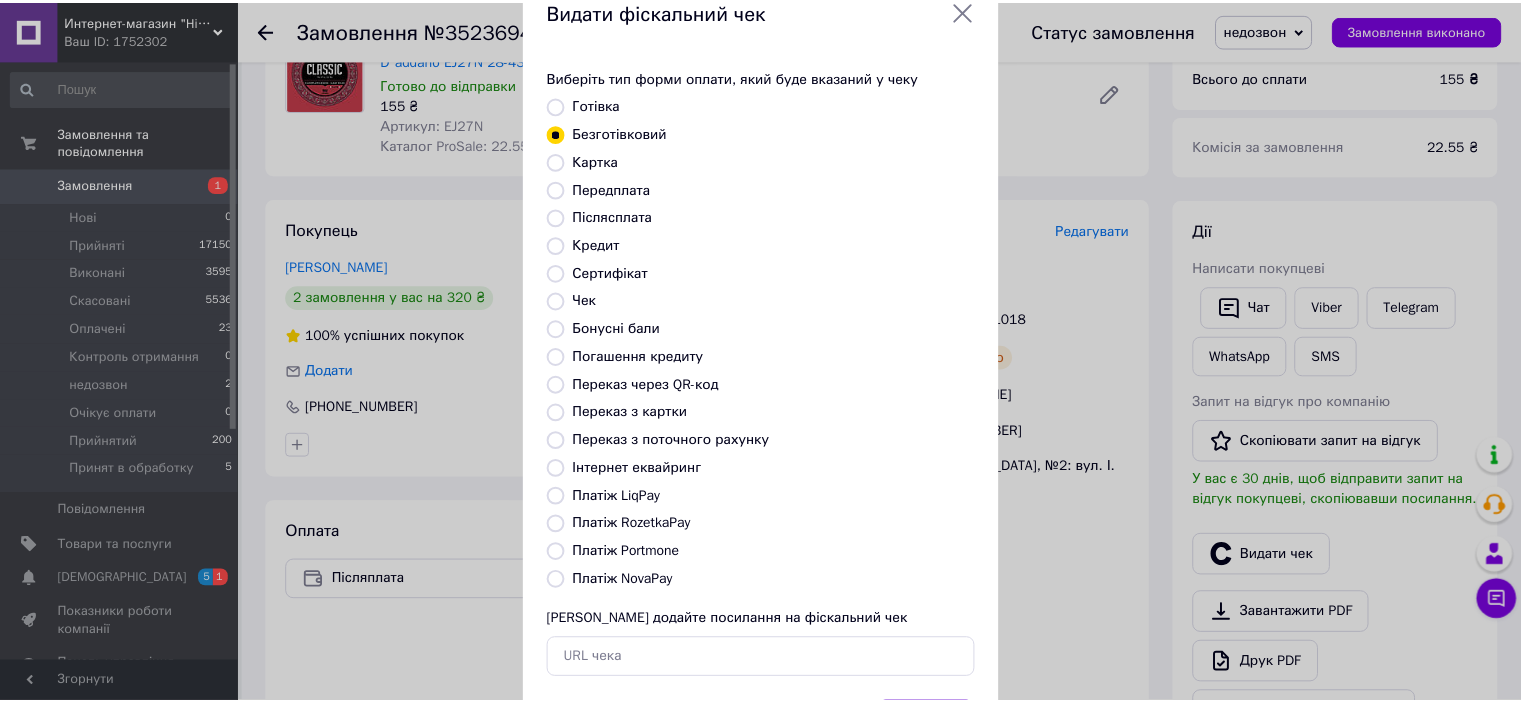 scroll, scrollTop: 155, scrollLeft: 0, axis: vertical 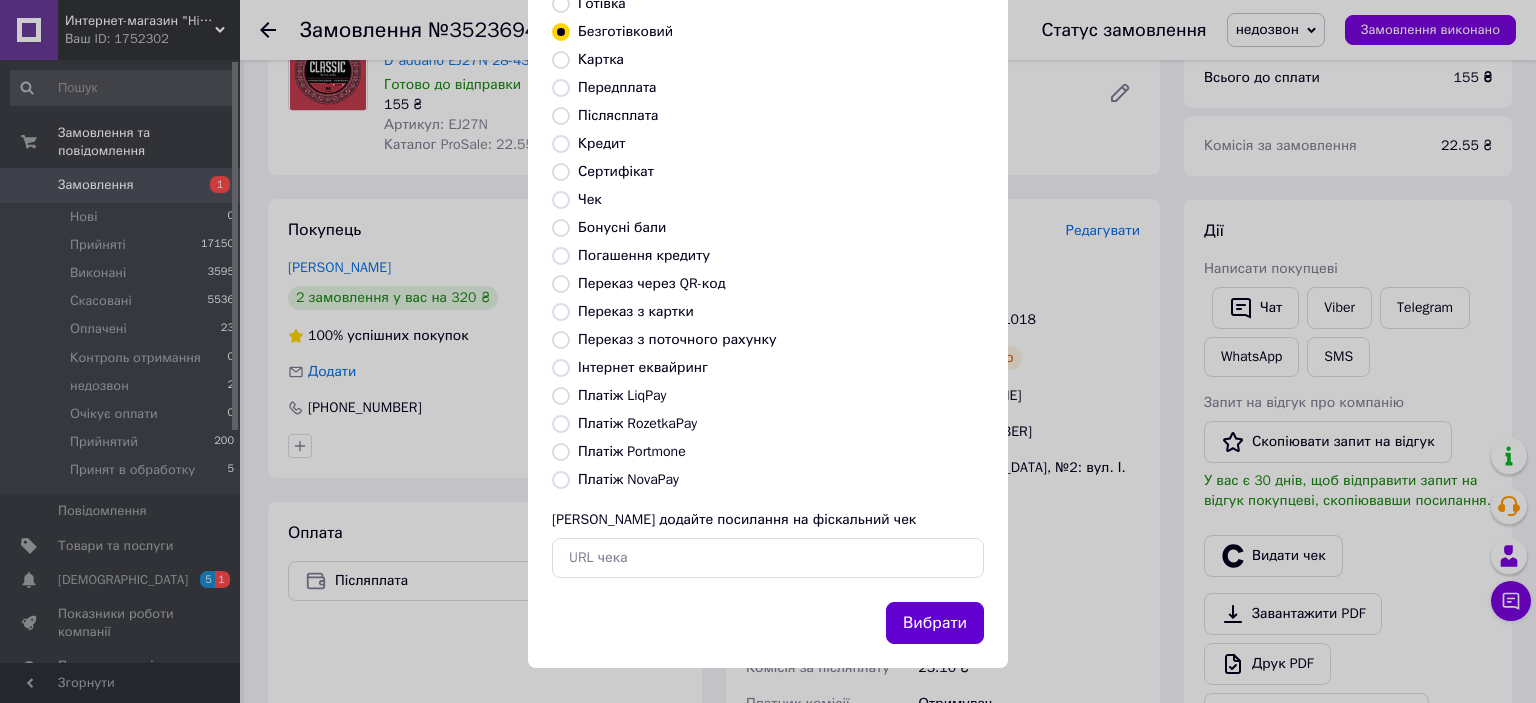 click on "Вибрати" at bounding box center [935, 623] 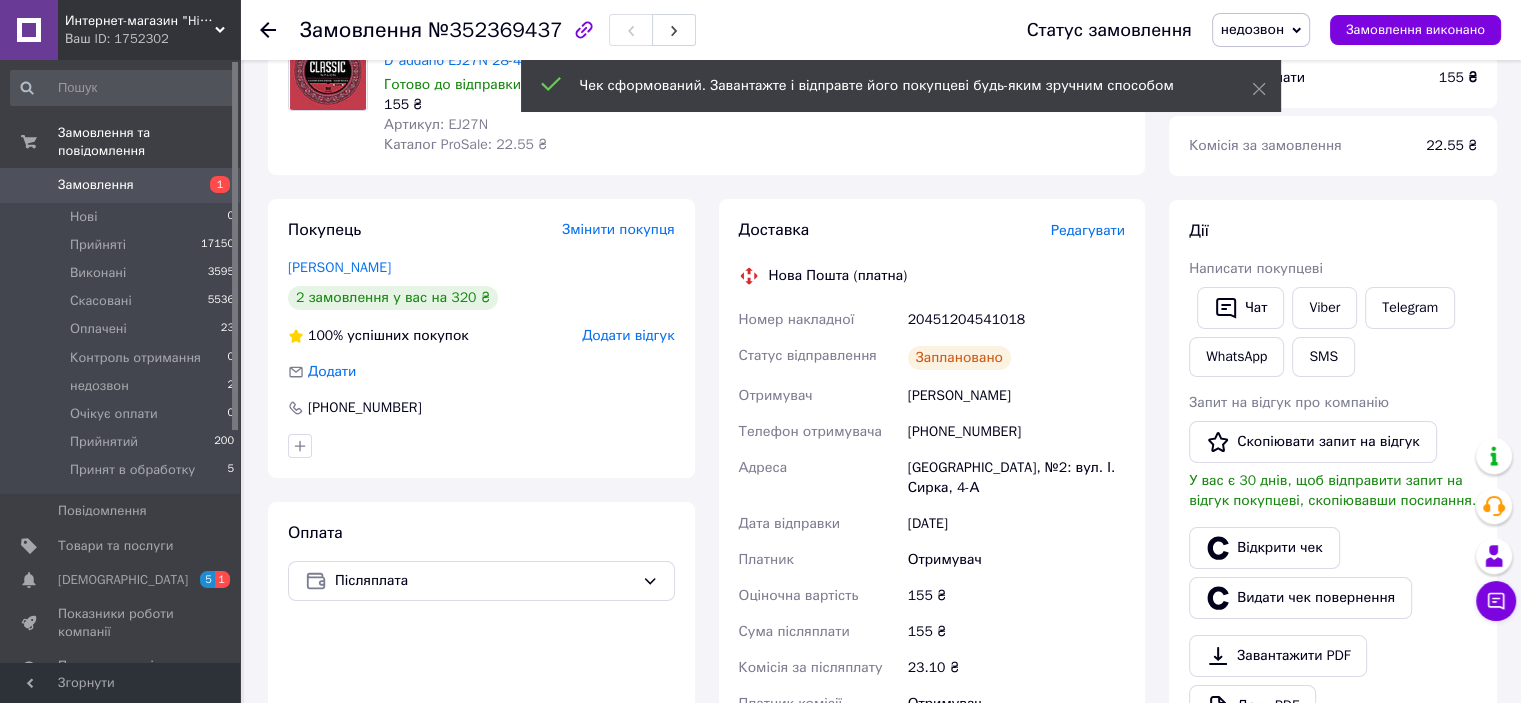 click on "недозвон" at bounding box center (1252, 29) 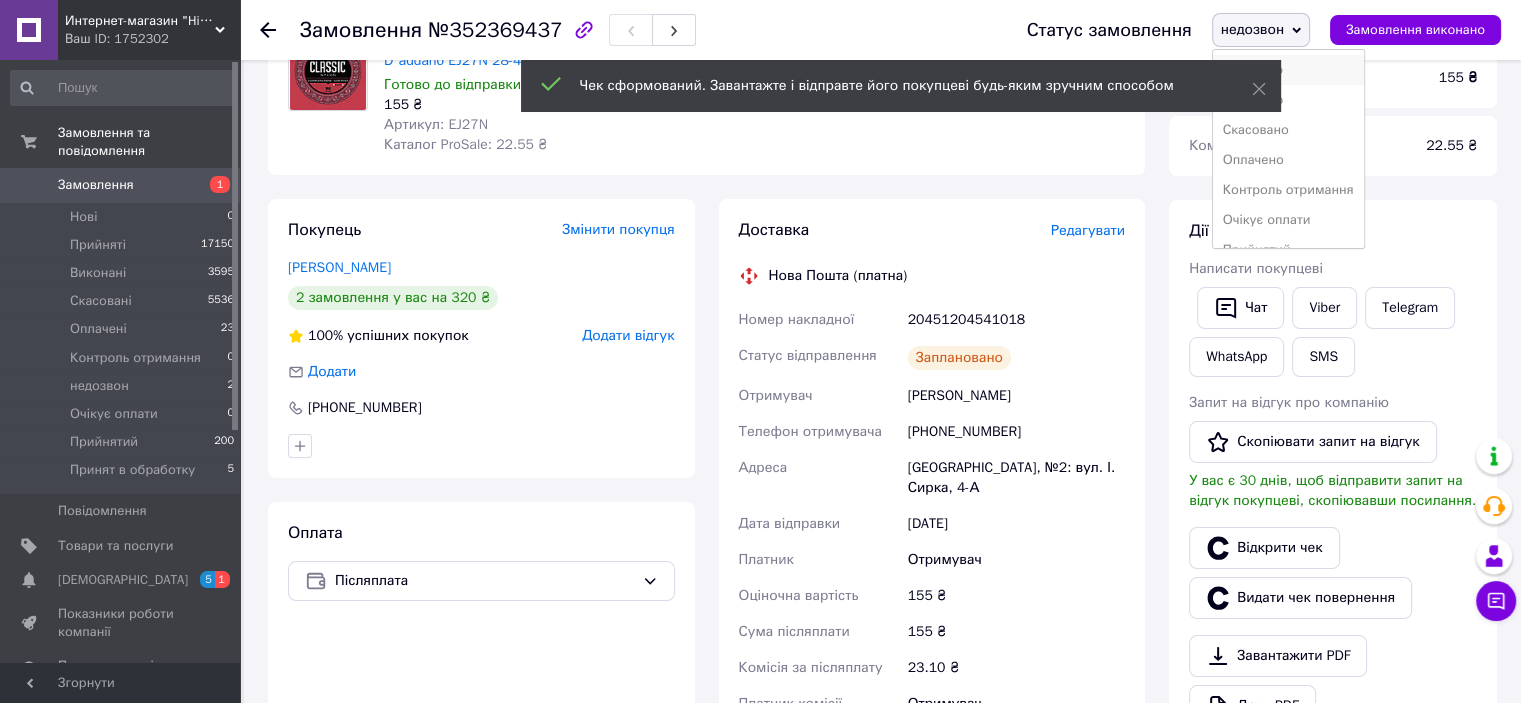 click on "Прийнято" at bounding box center [1288, 70] 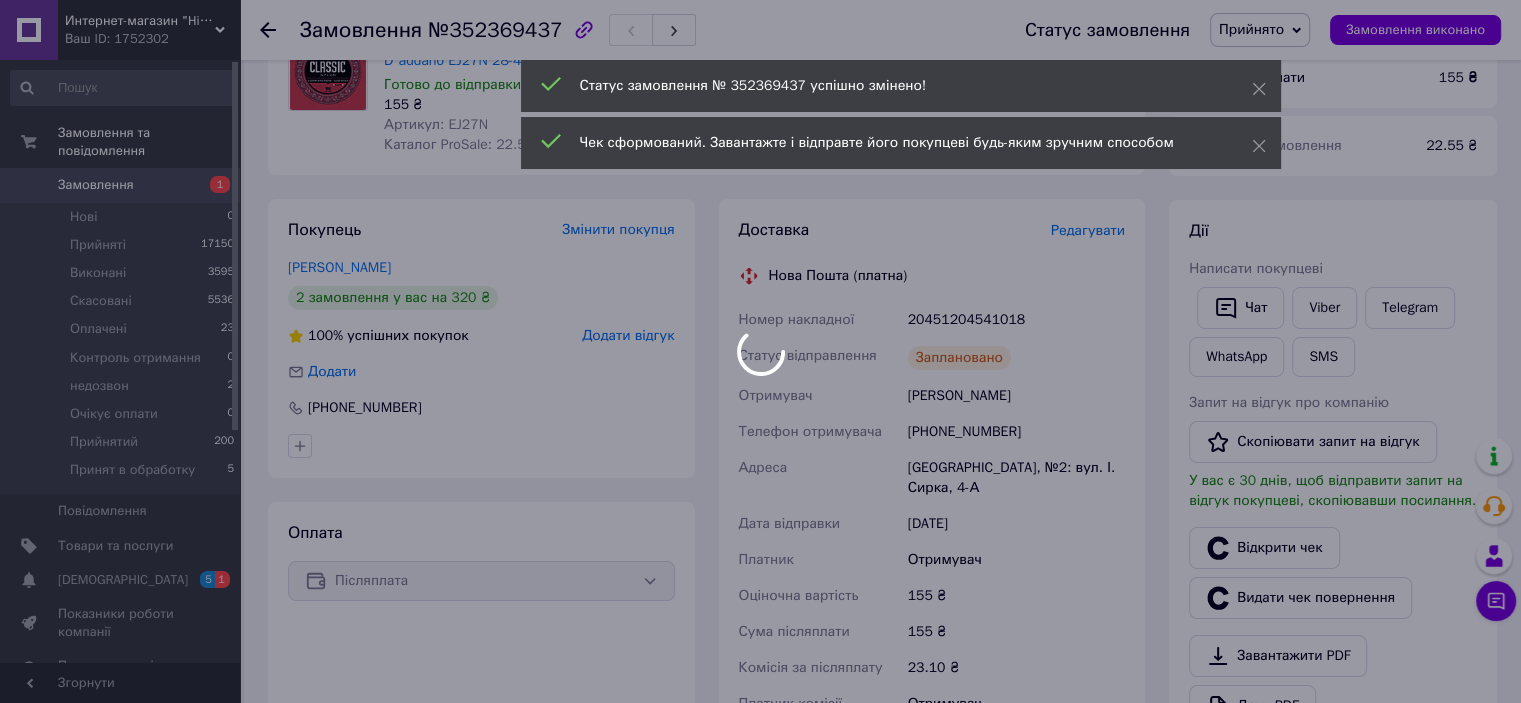 click on "Замовлення" at bounding box center (96, 185) 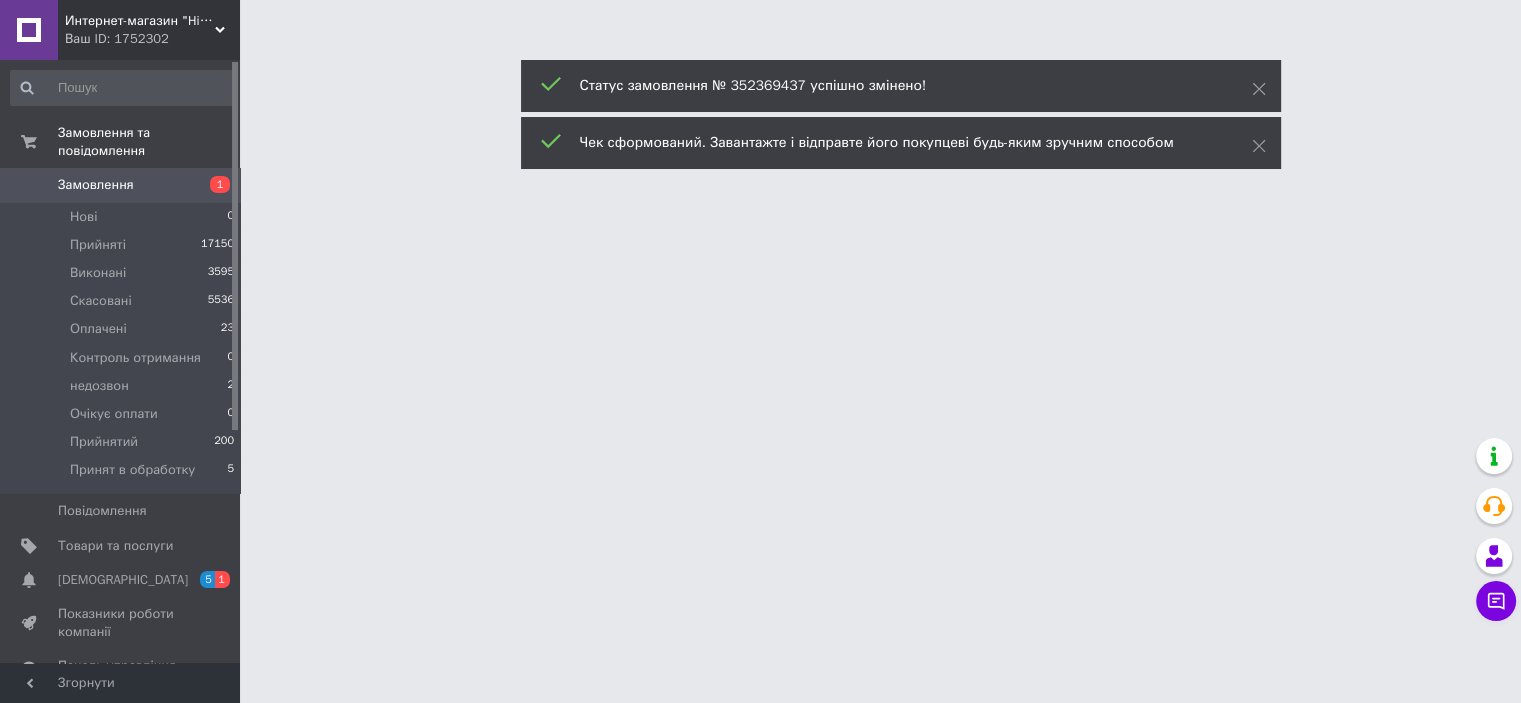scroll, scrollTop: 0, scrollLeft: 0, axis: both 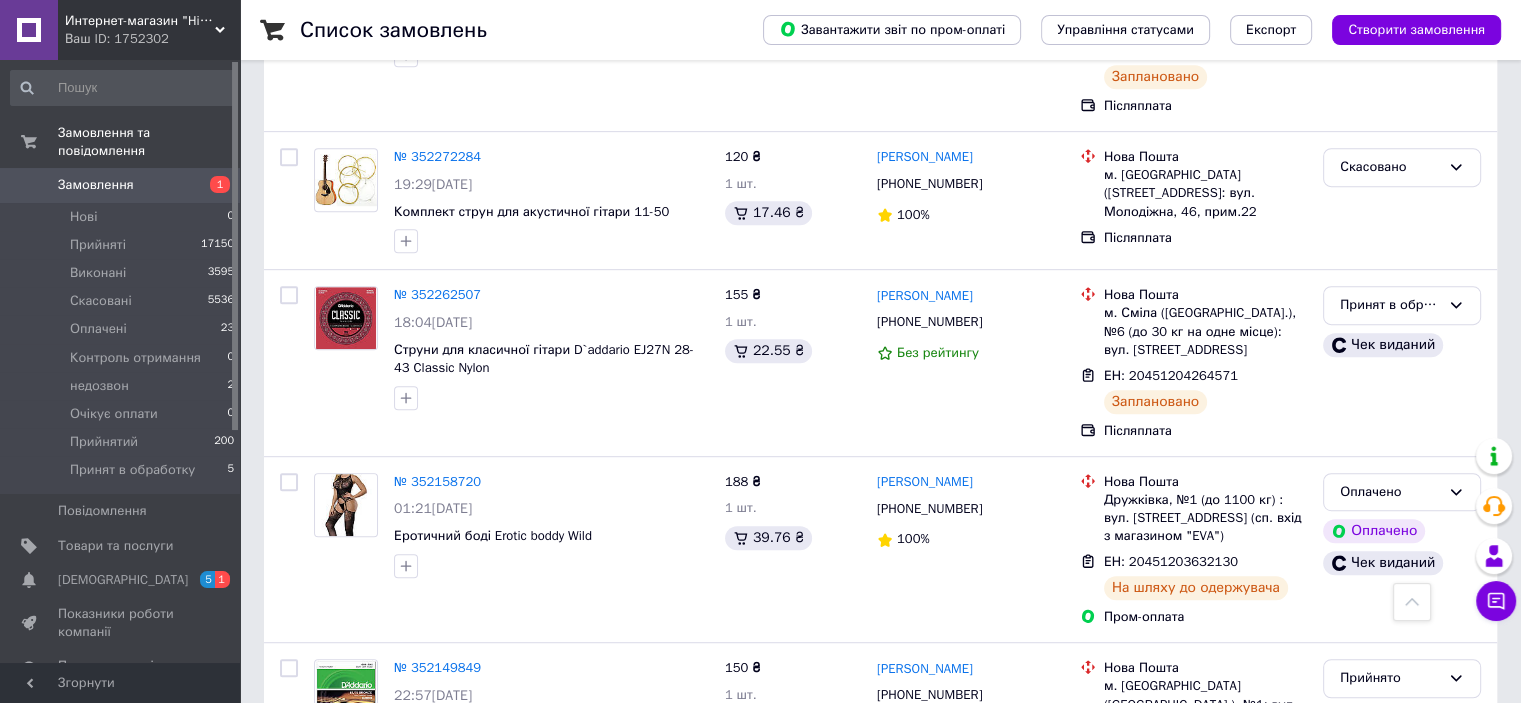 click on "Замовлення" at bounding box center (121, 185) 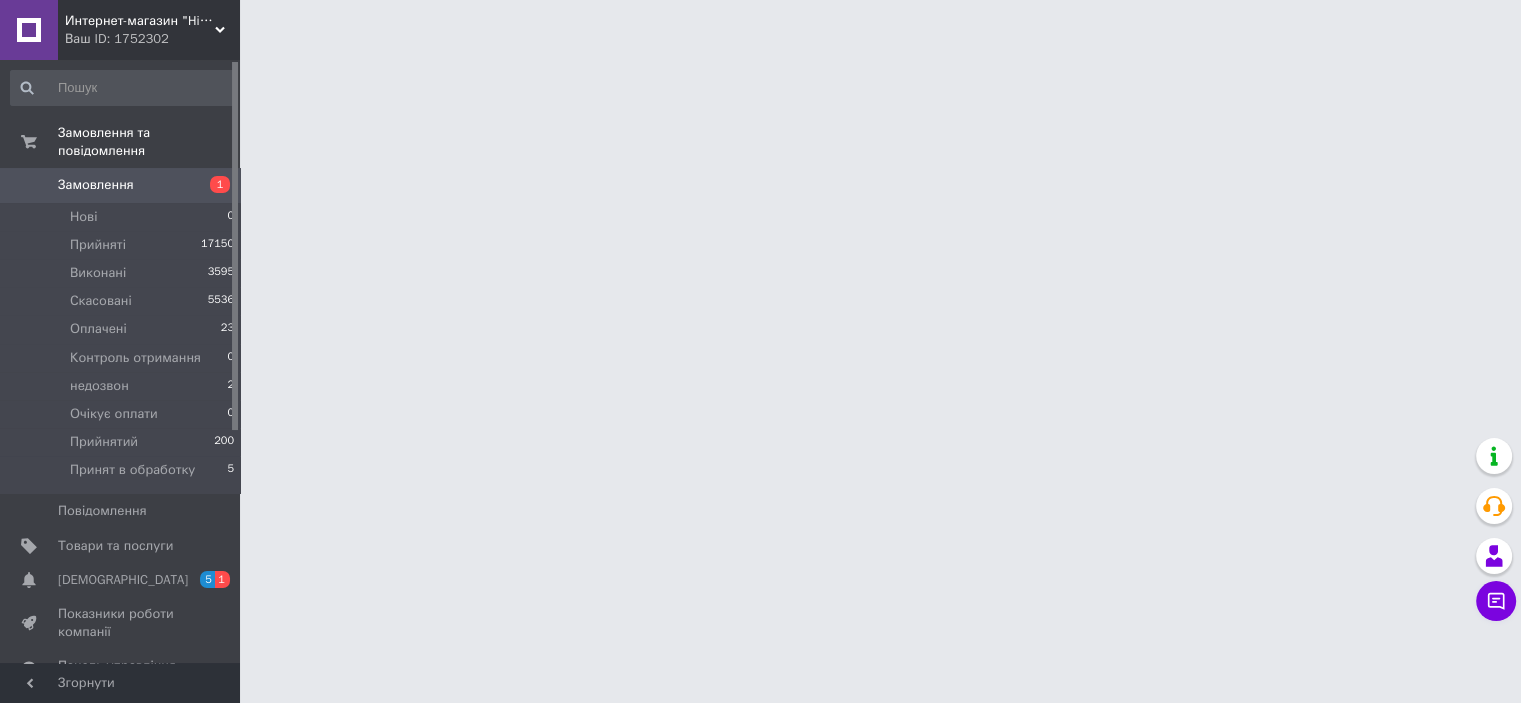 scroll, scrollTop: 0, scrollLeft: 0, axis: both 